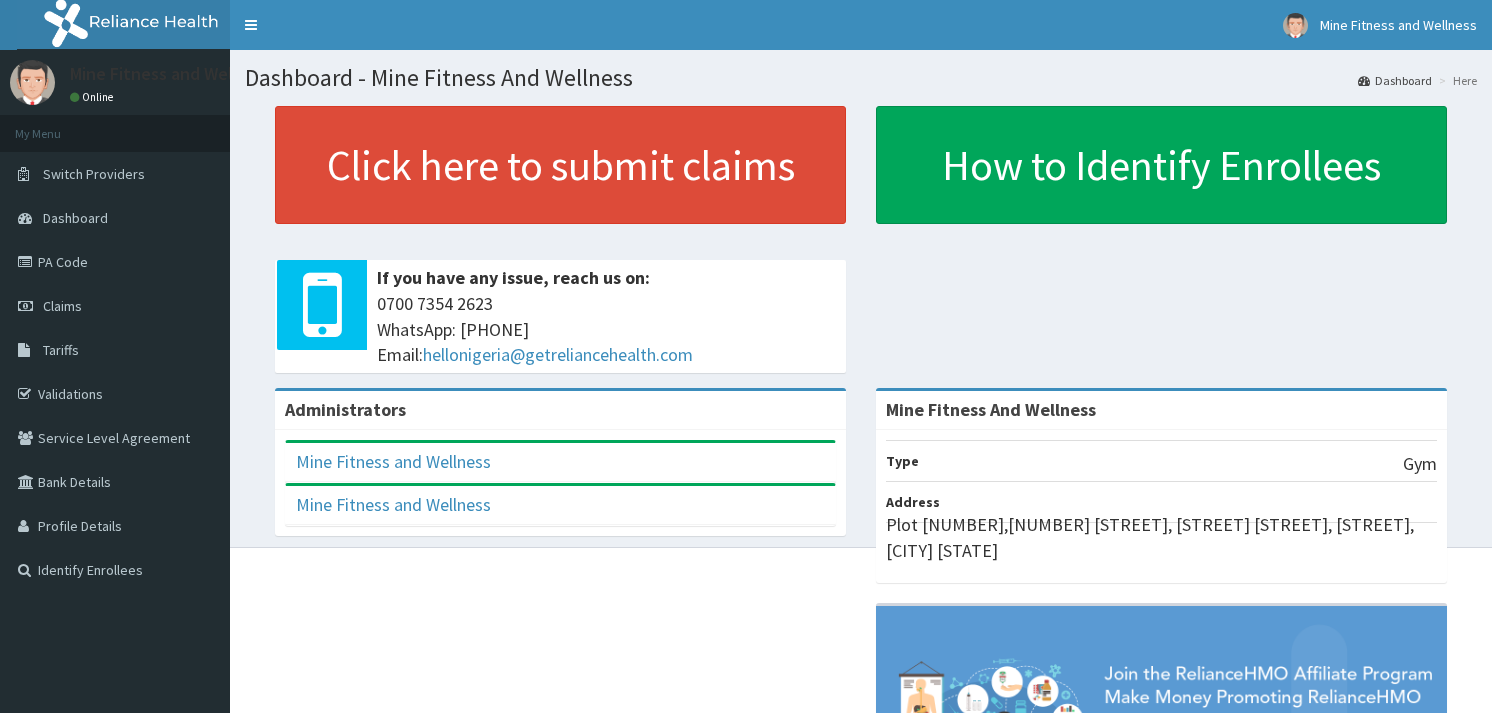 scroll, scrollTop: 0, scrollLeft: 0, axis: both 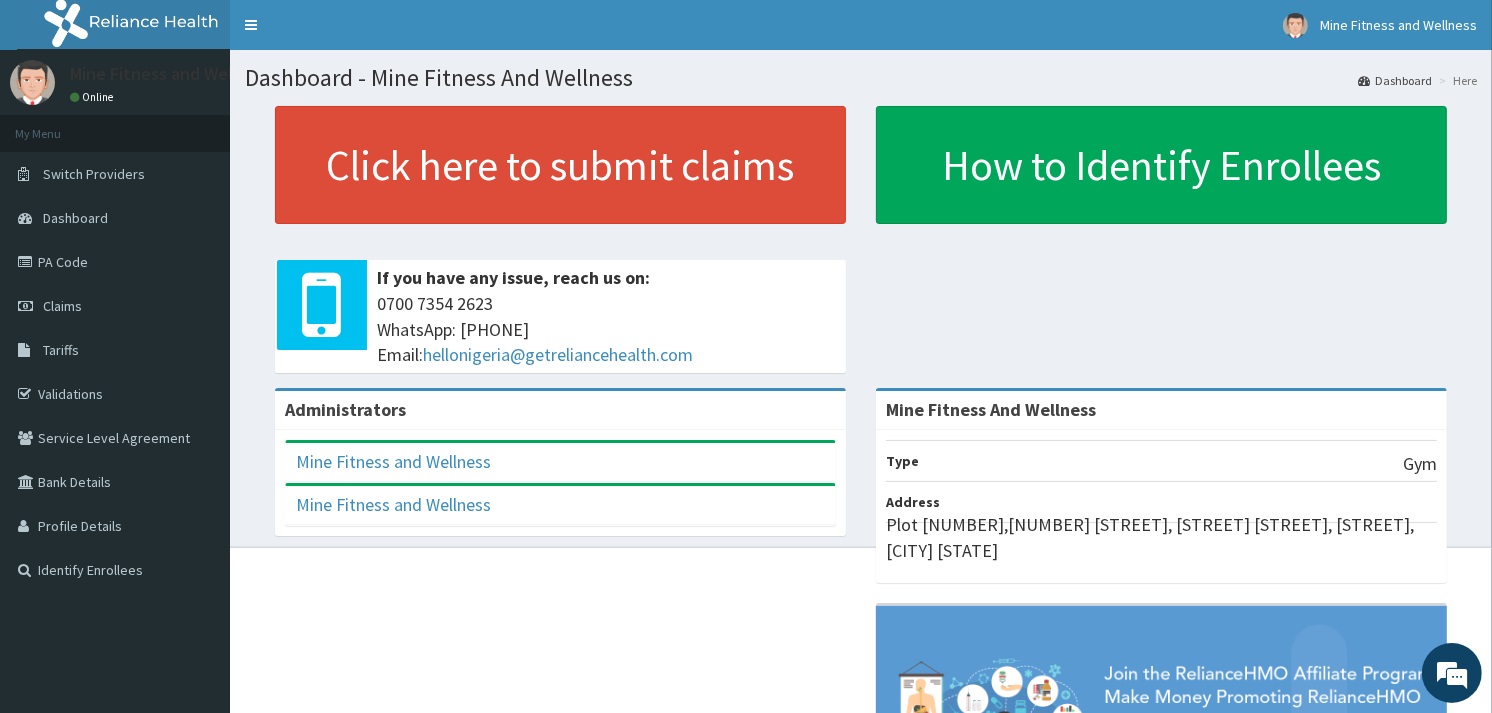 click on "Claims" at bounding box center (62, 306) 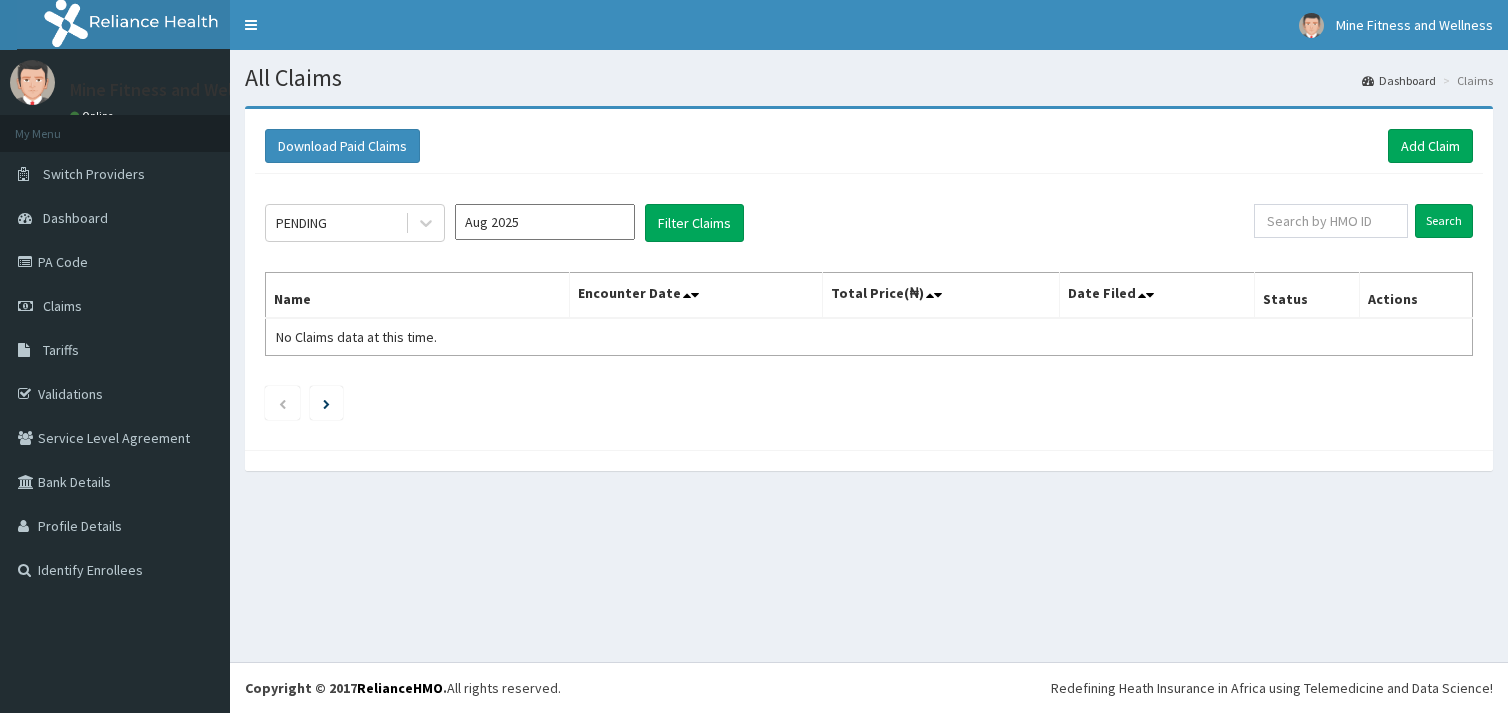 scroll, scrollTop: 0, scrollLeft: 0, axis: both 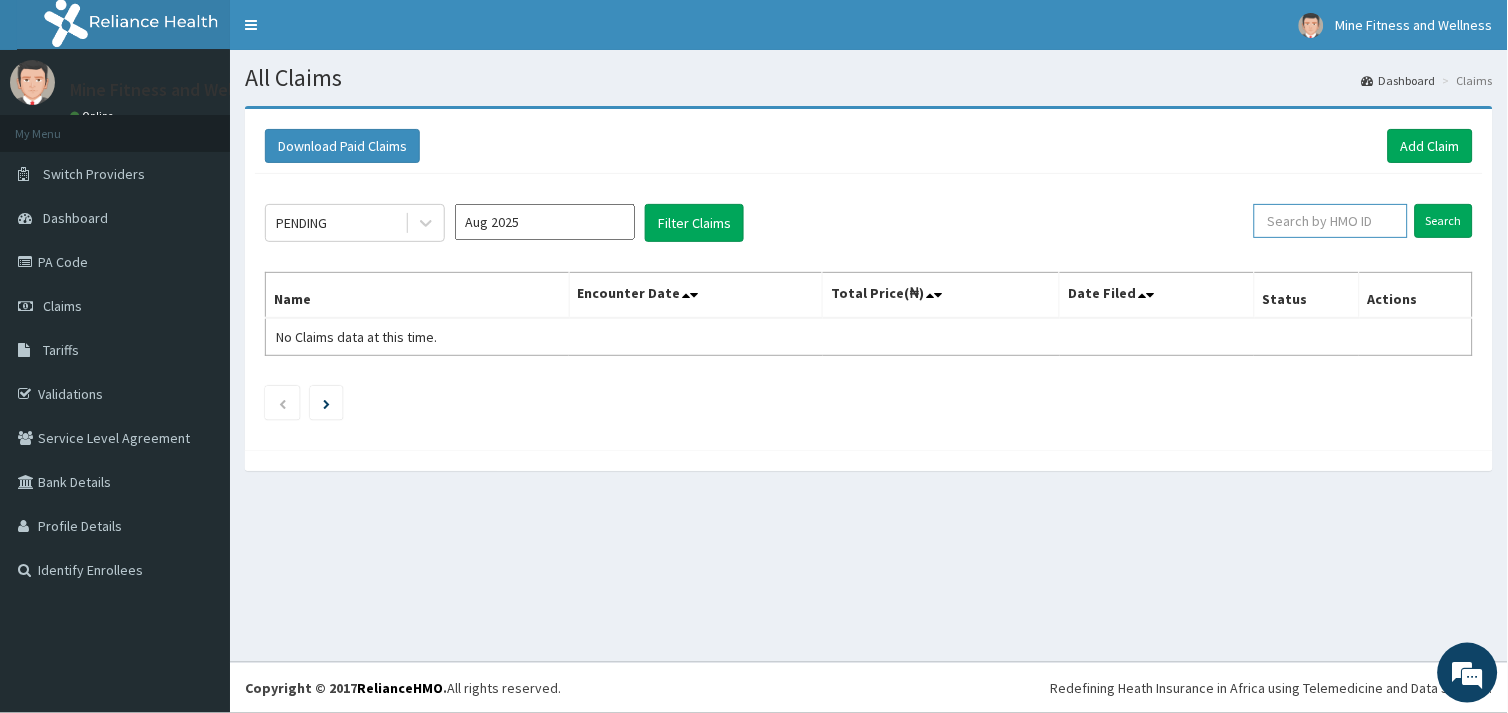 click at bounding box center [1331, 221] 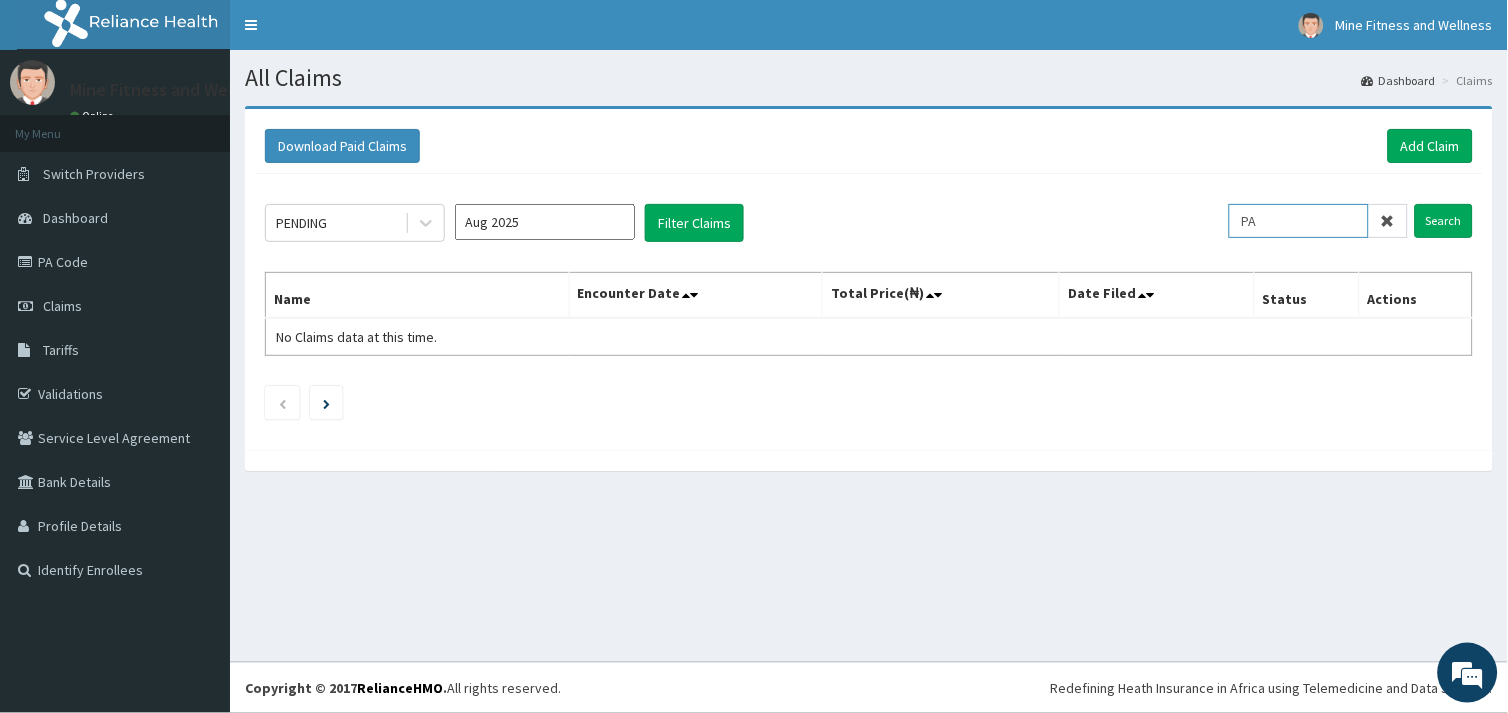 type on "P" 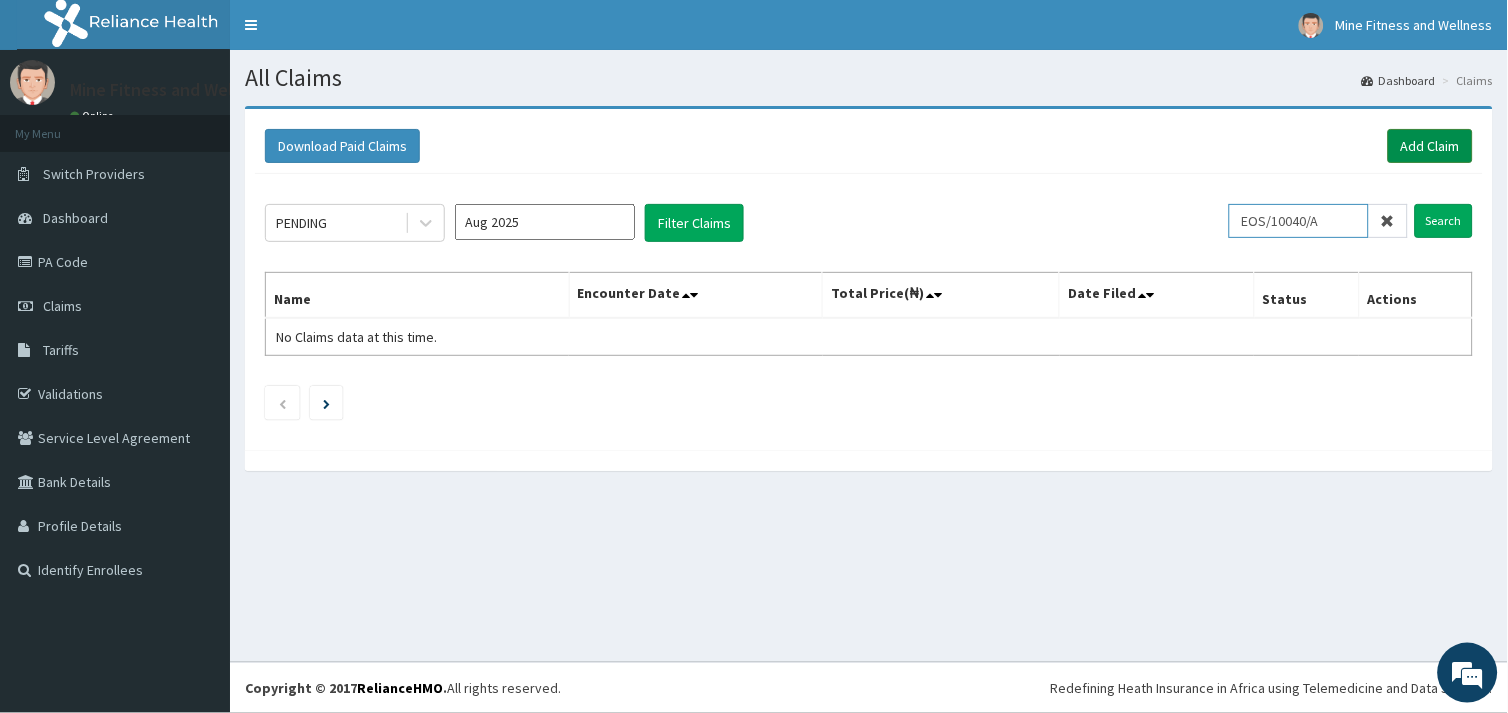 type on "EOS/10040/A" 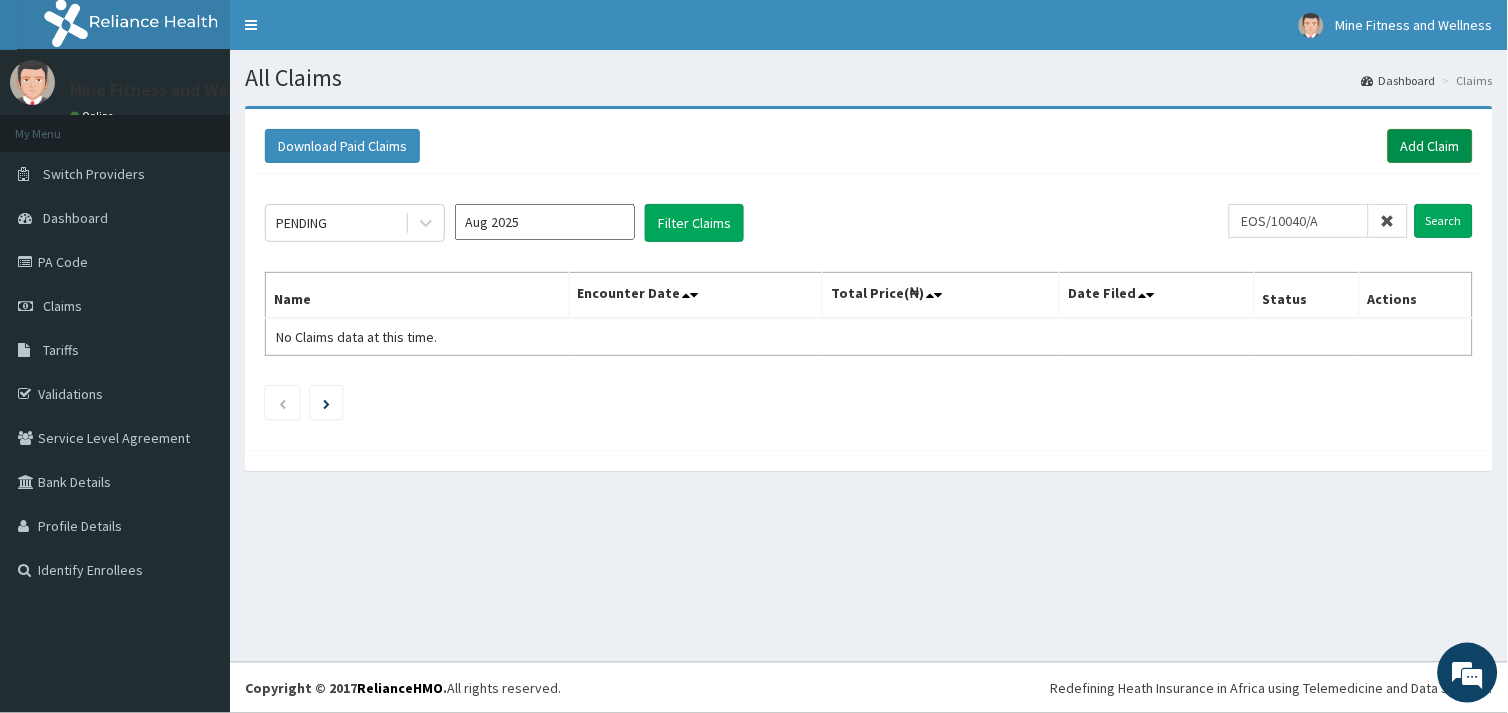 click on "Add Claim" at bounding box center [1430, 146] 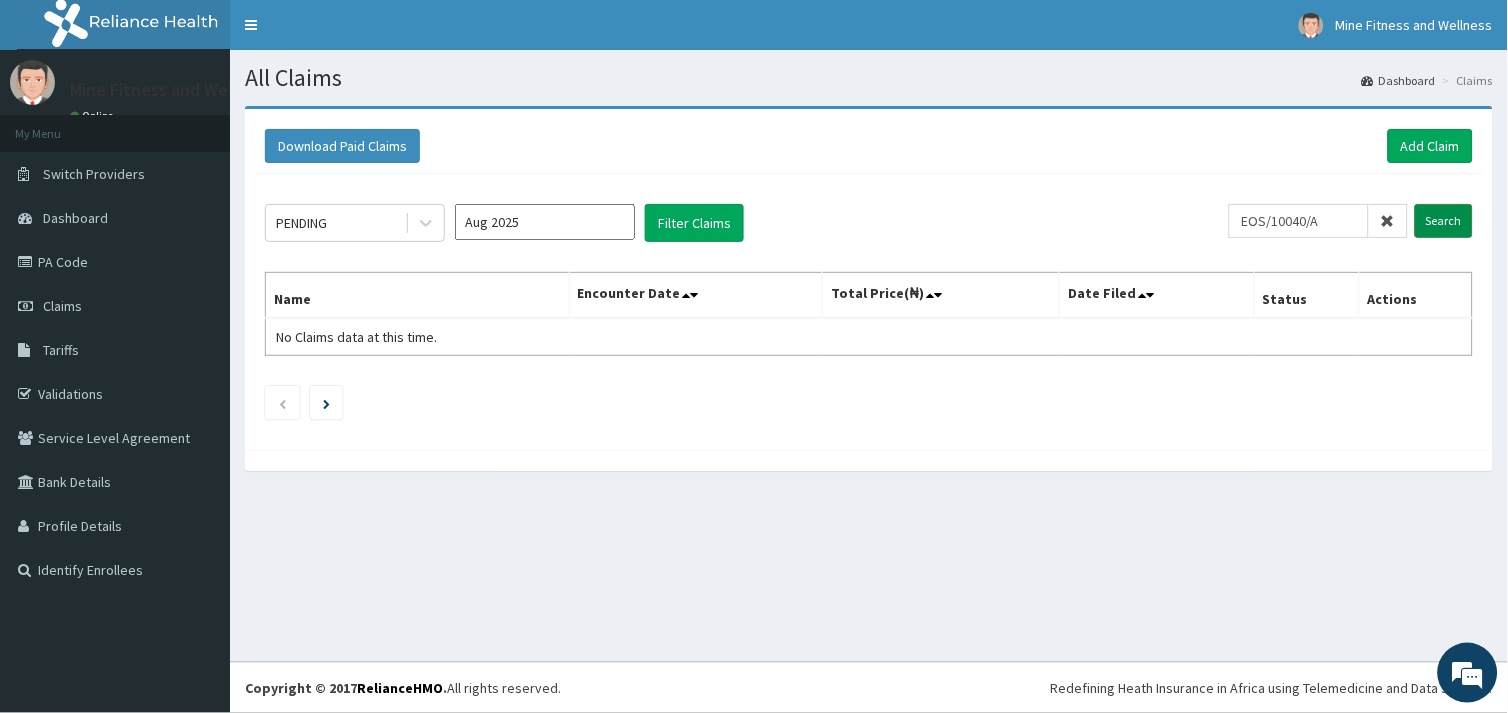 click on "Search" at bounding box center [1444, 221] 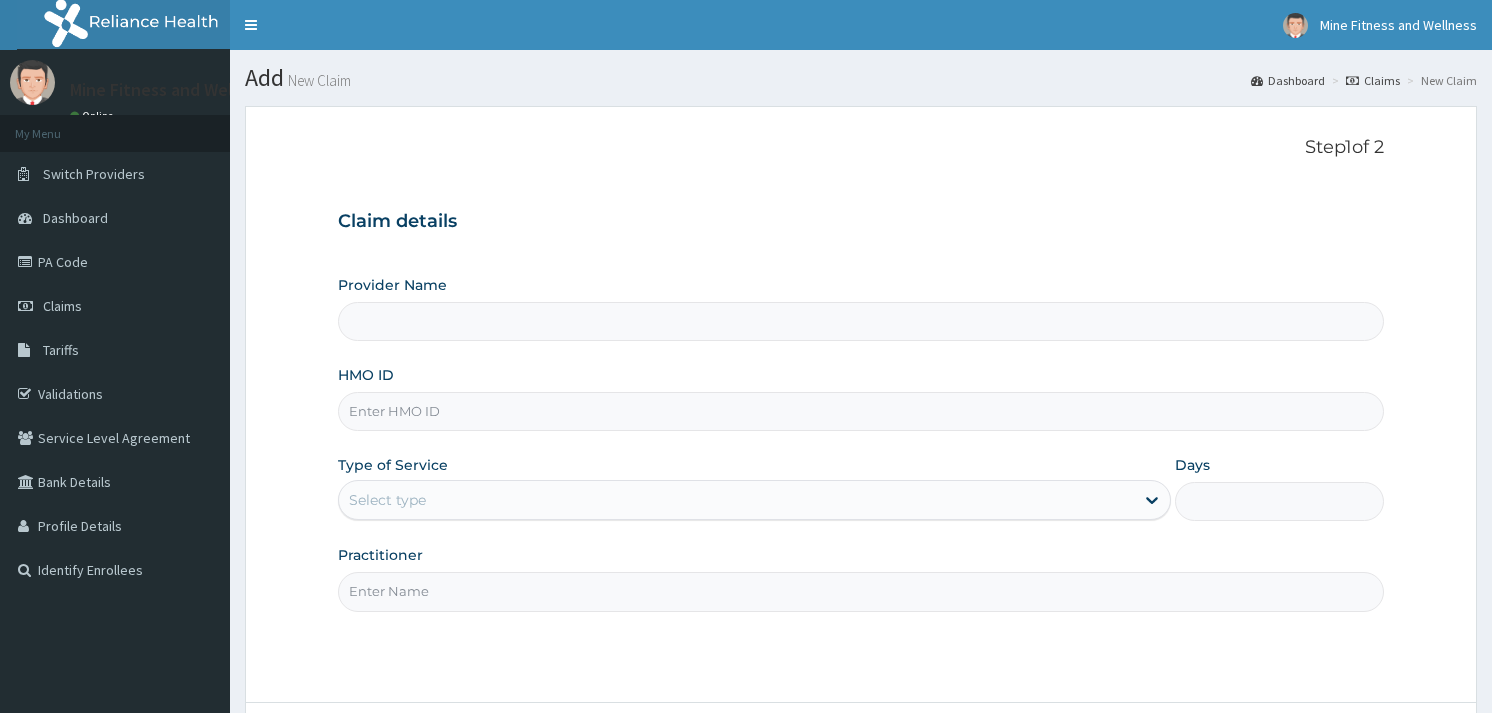 scroll, scrollTop: 0, scrollLeft: 0, axis: both 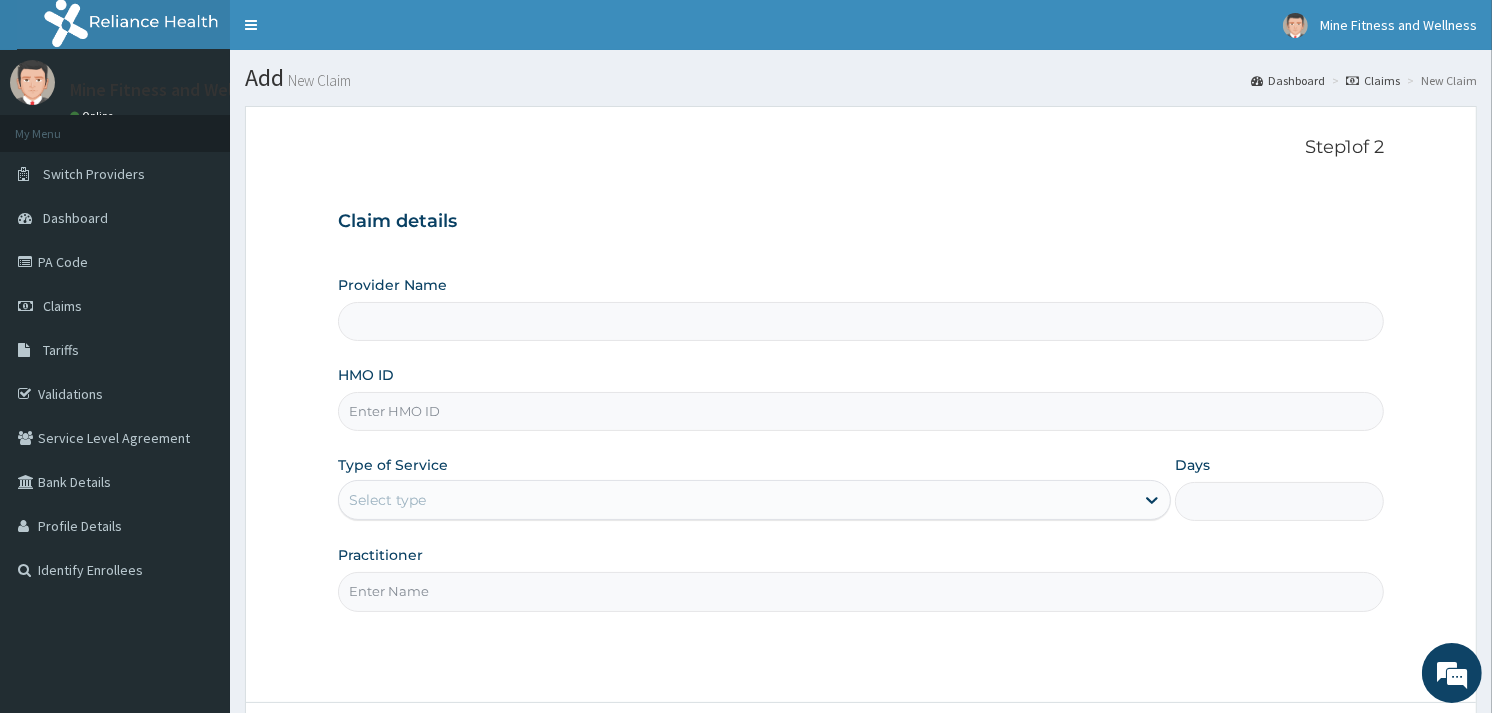 type on "Mine Fitness And Wellness" 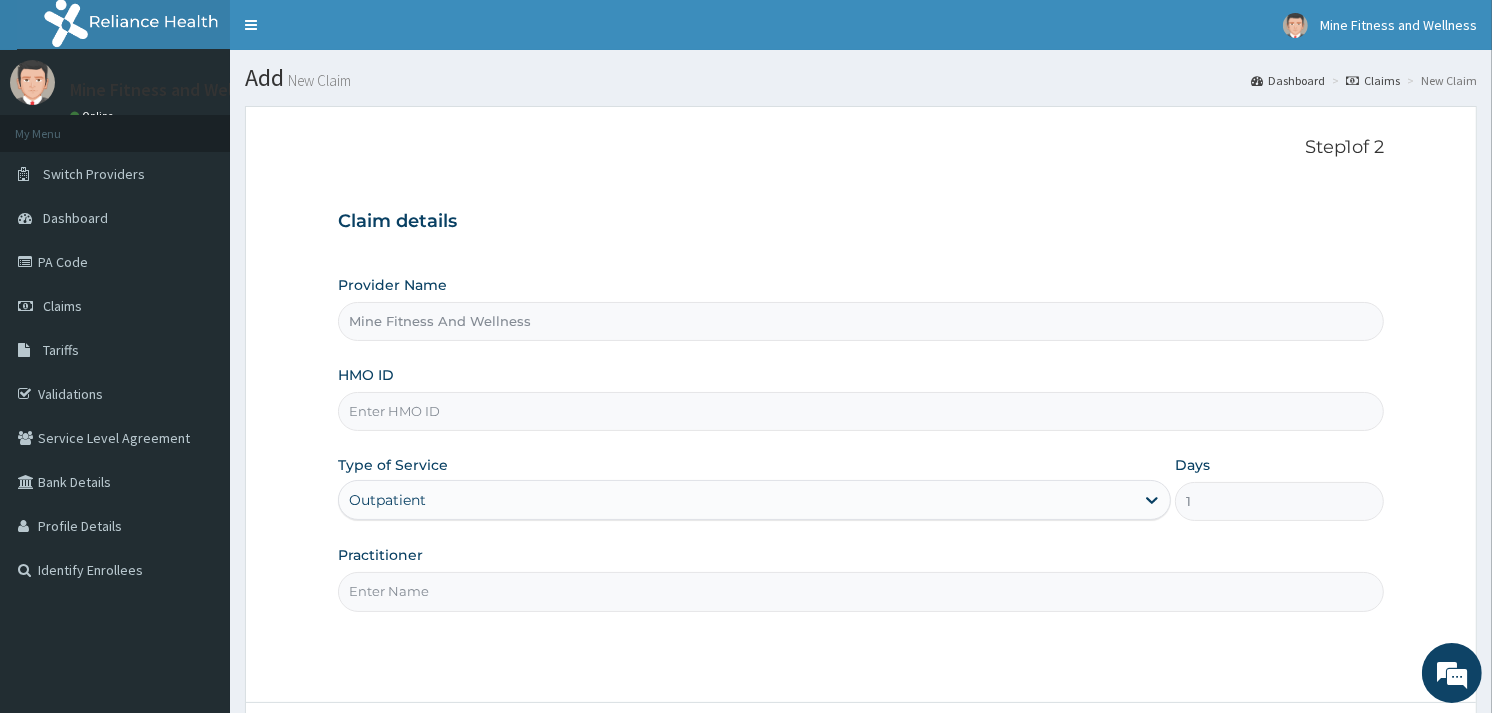 drag, startPoint x: 507, startPoint y: 328, endPoint x: 557, endPoint y: 432, distance: 115.39497 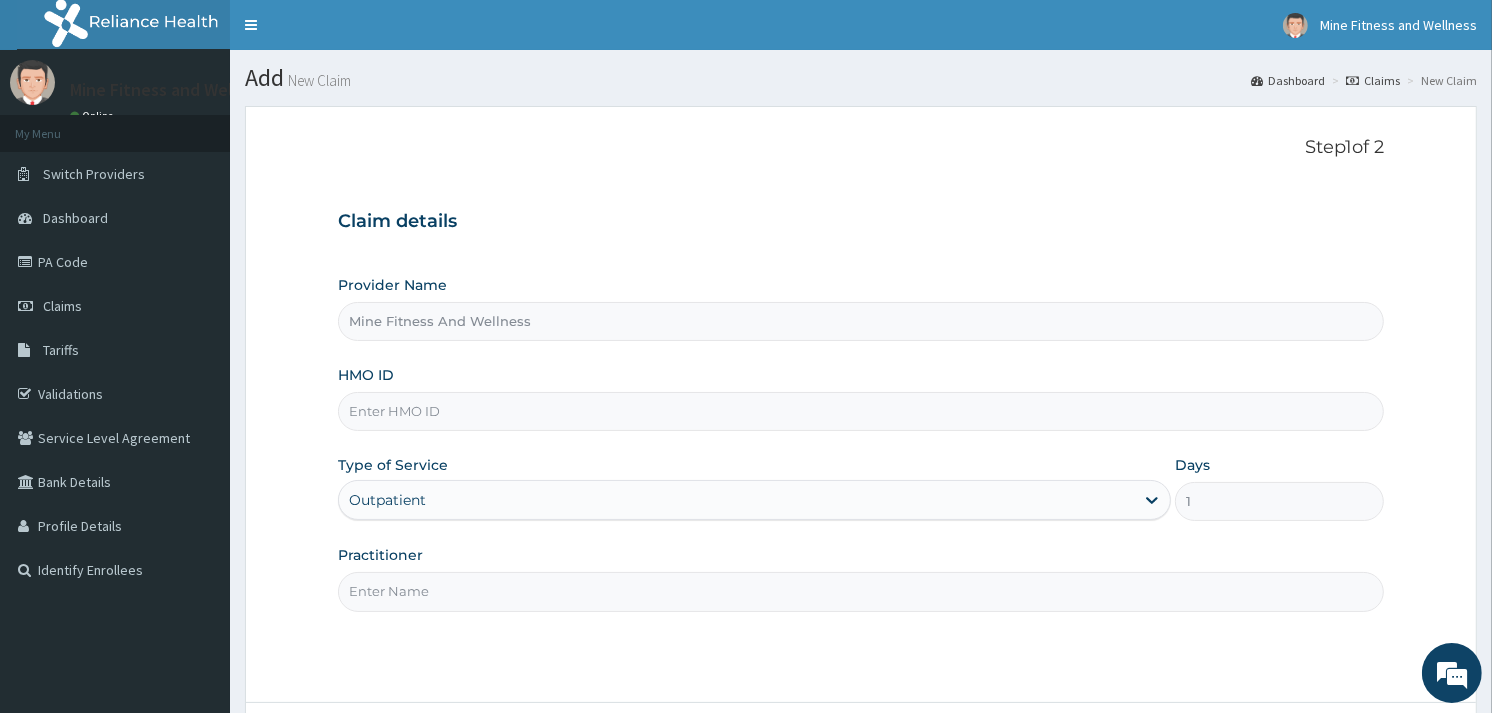 click on "Provider Name Mine Fitness And Wellness HMO ID Type of Service Outpatient Days 1 Practitioner" at bounding box center (861, 443) 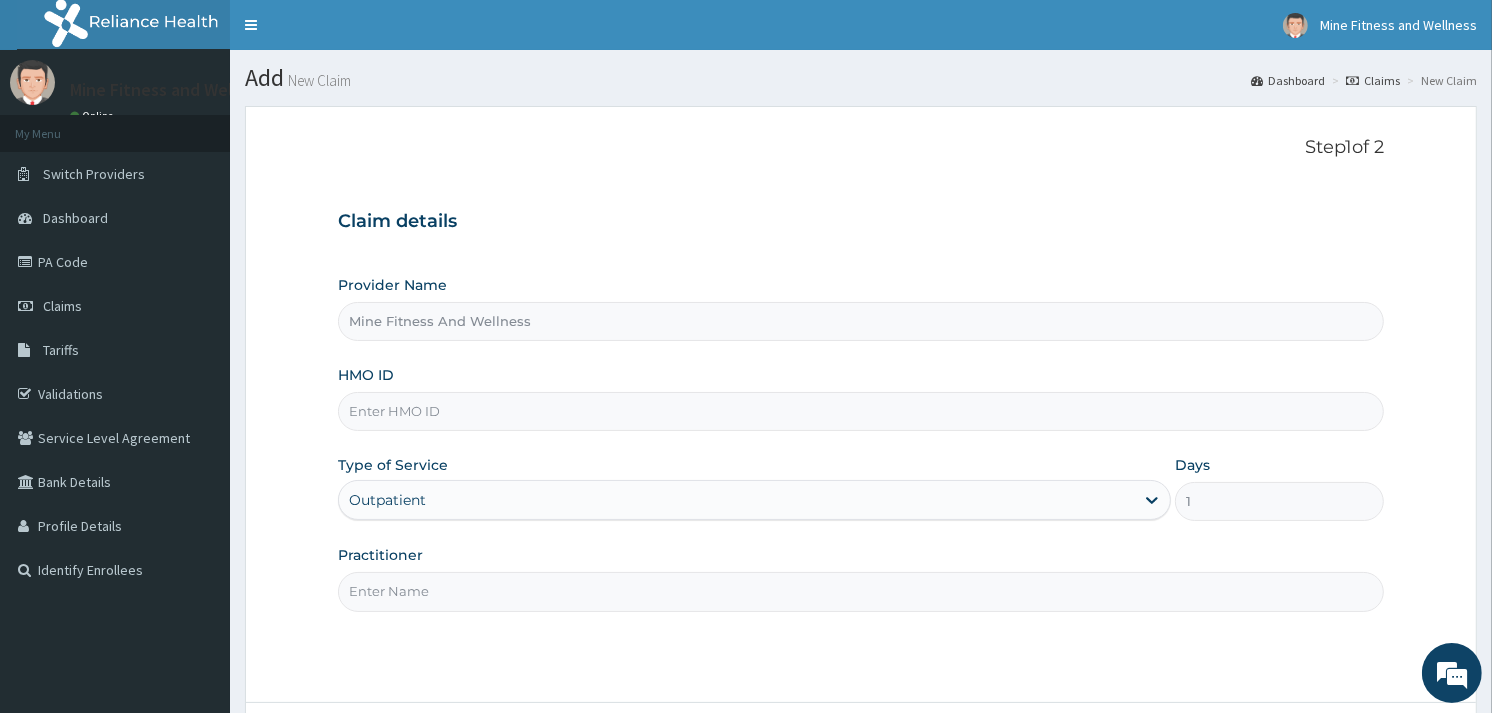 scroll, scrollTop: 0, scrollLeft: 0, axis: both 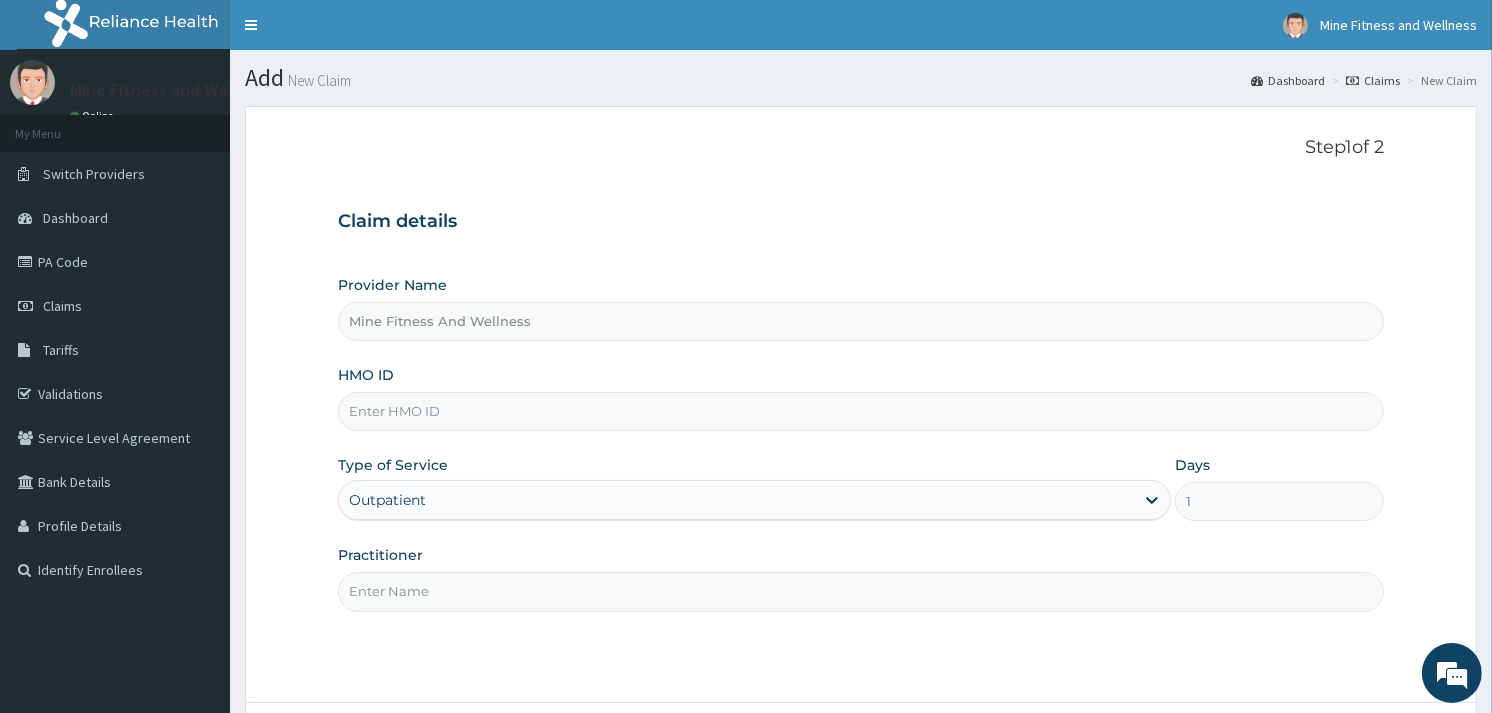 click on "HMO ID" at bounding box center [861, 411] 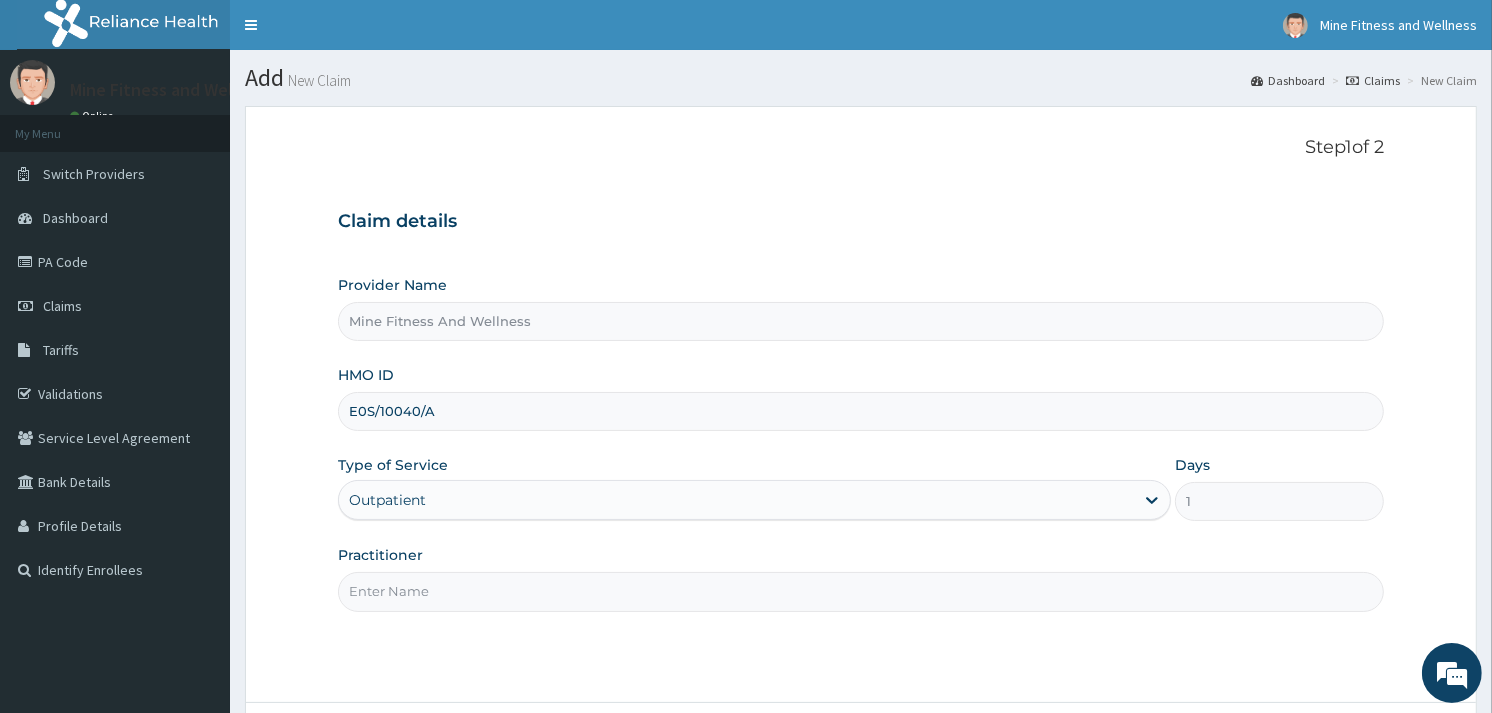 type on "E0S/10040/A" 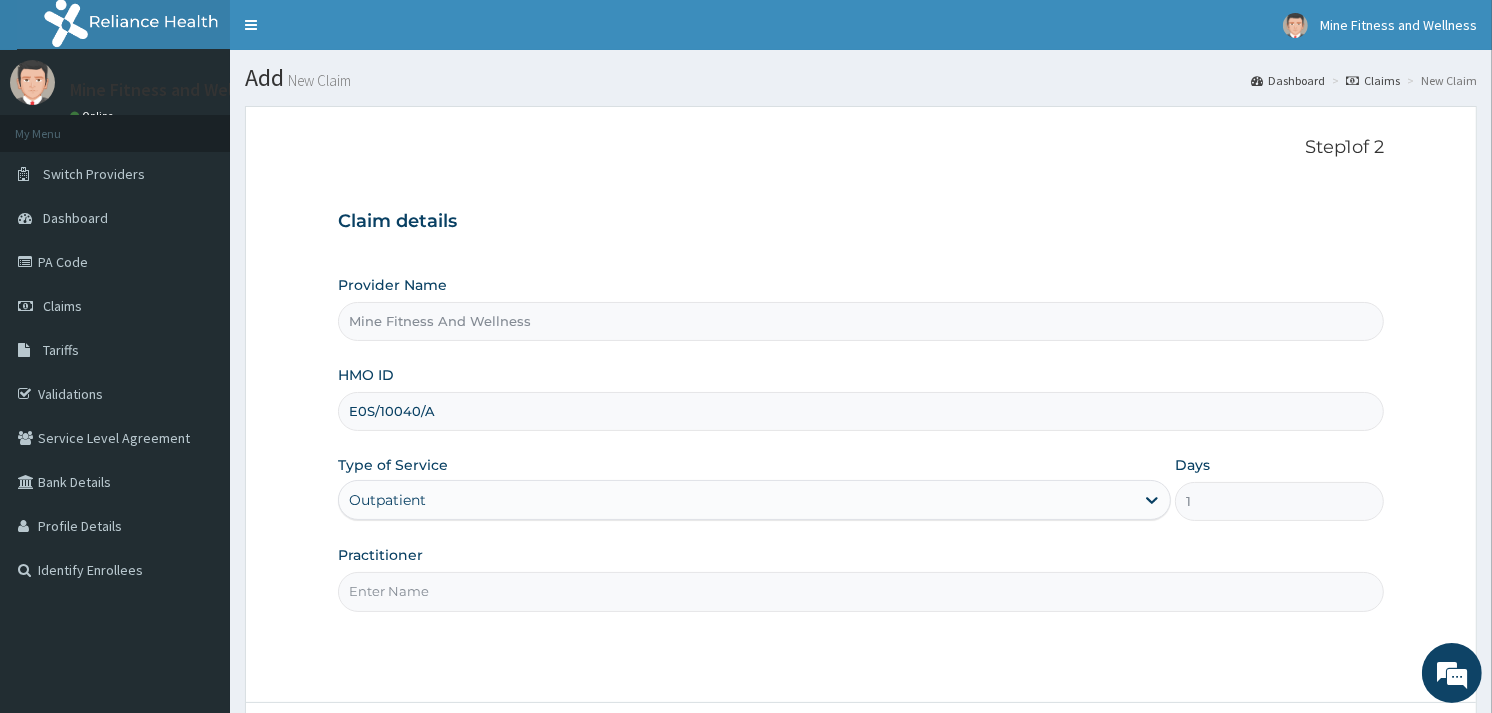 type on "MINE FITNESS" 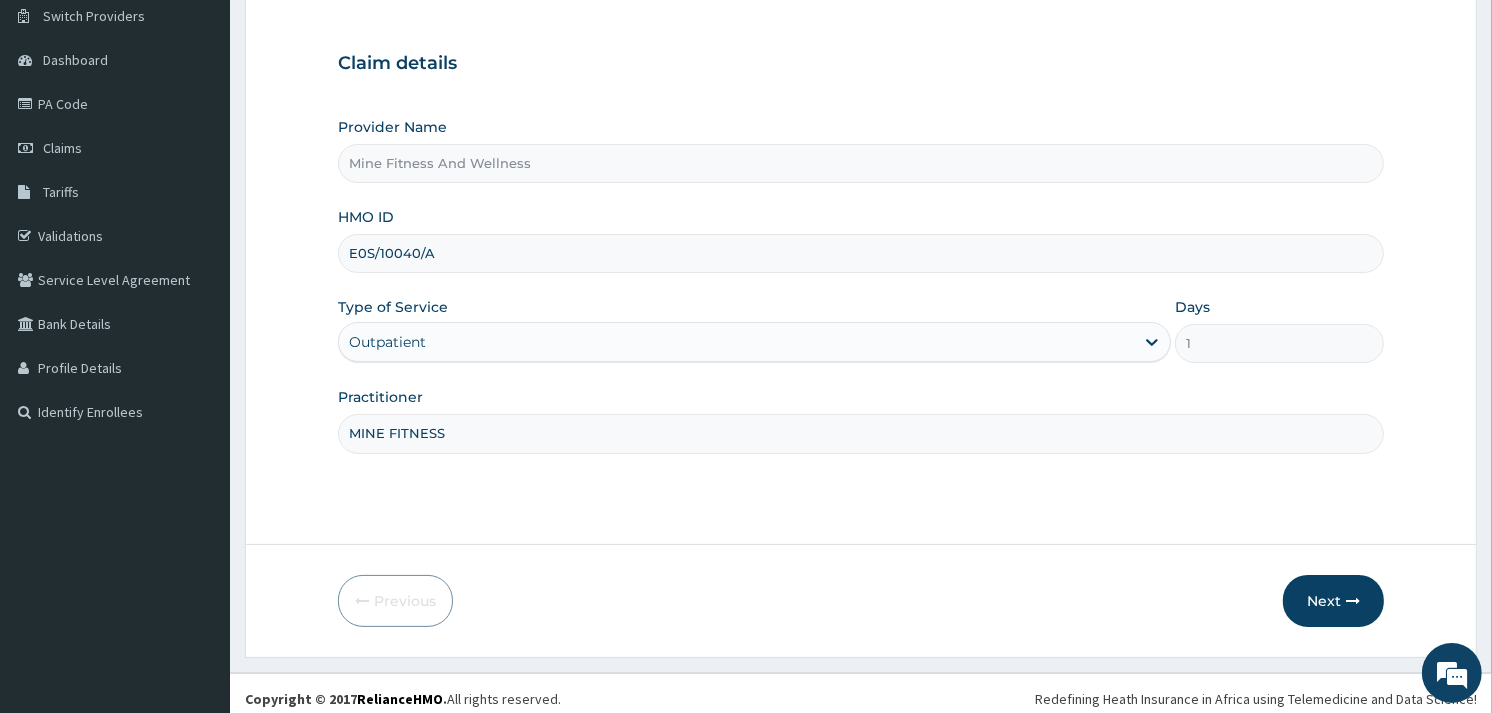 scroll, scrollTop: 168, scrollLeft: 0, axis: vertical 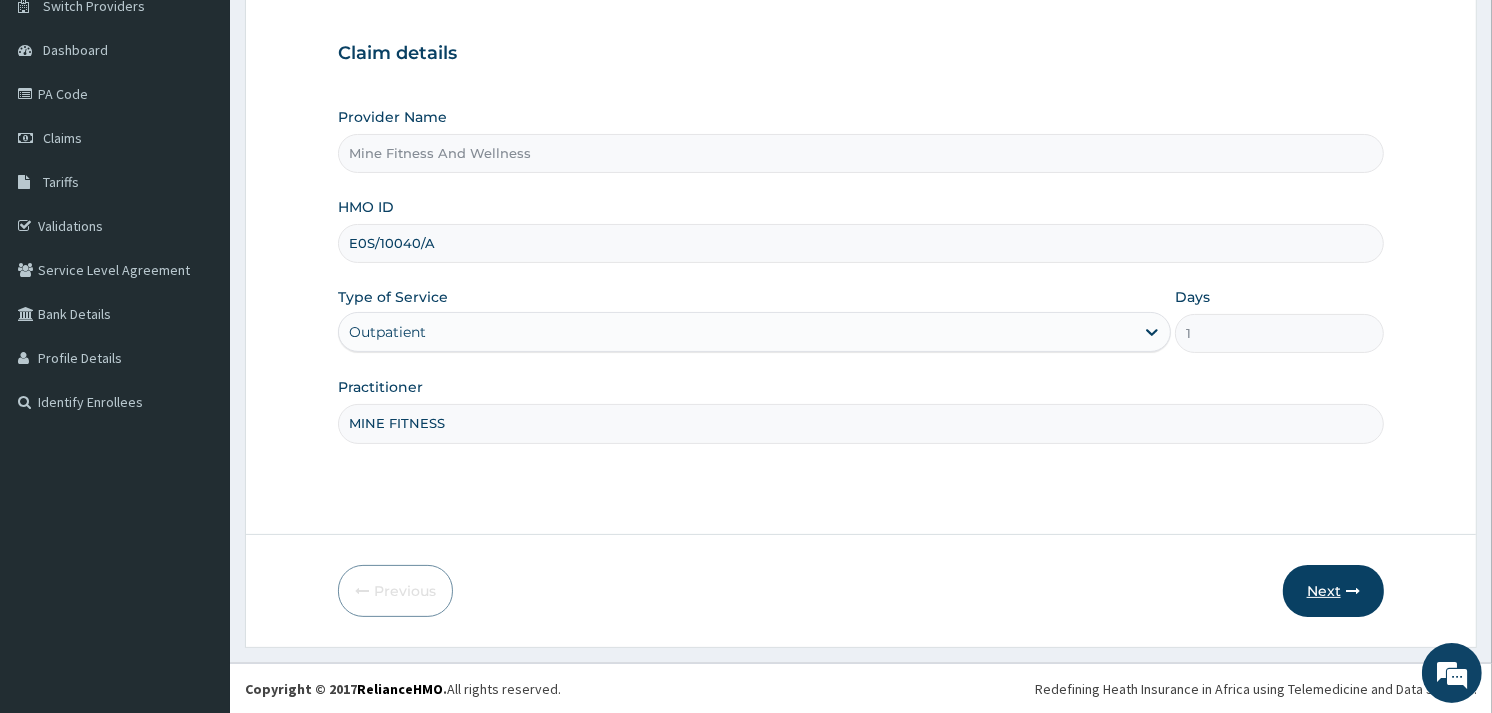 click on "Next" at bounding box center (1333, 591) 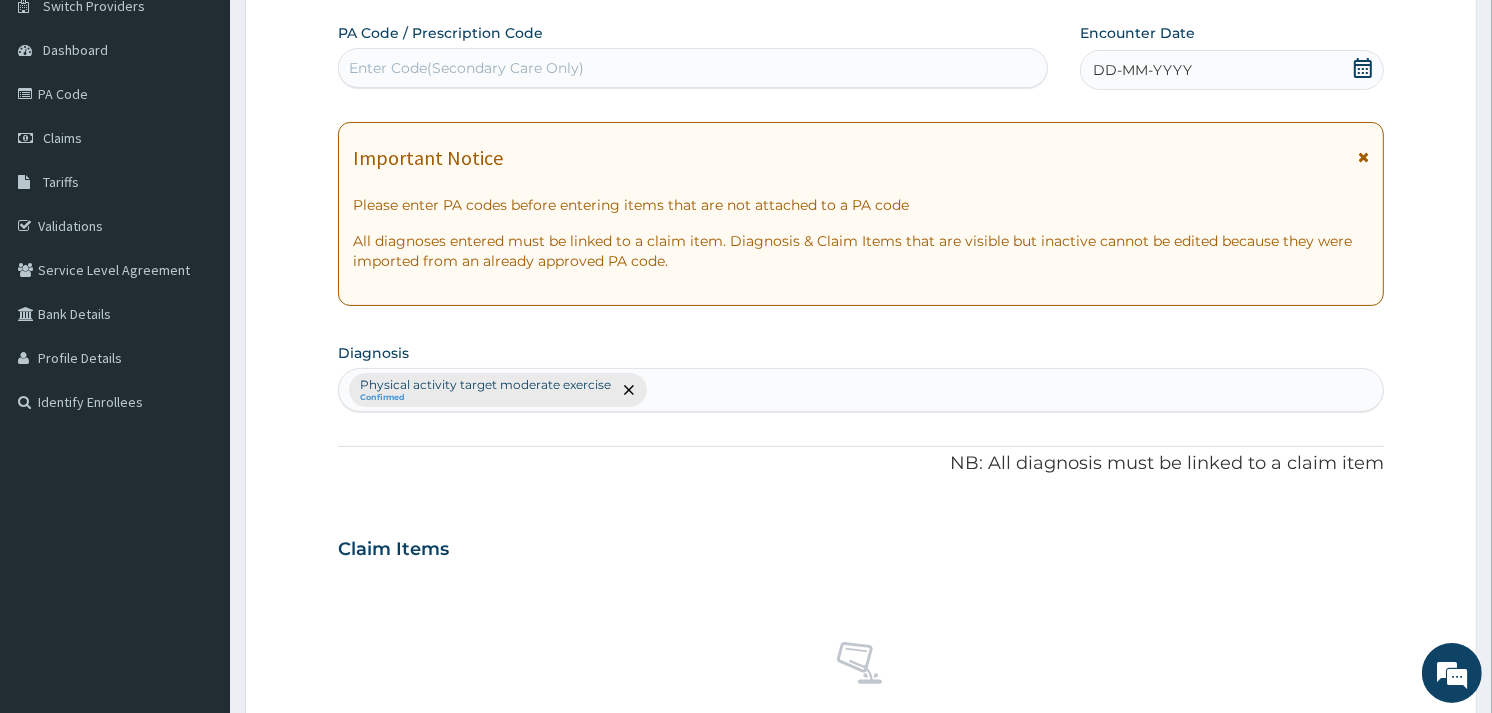 click on "Enter Code(Secondary Care Only)" at bounding box center (466, 68) 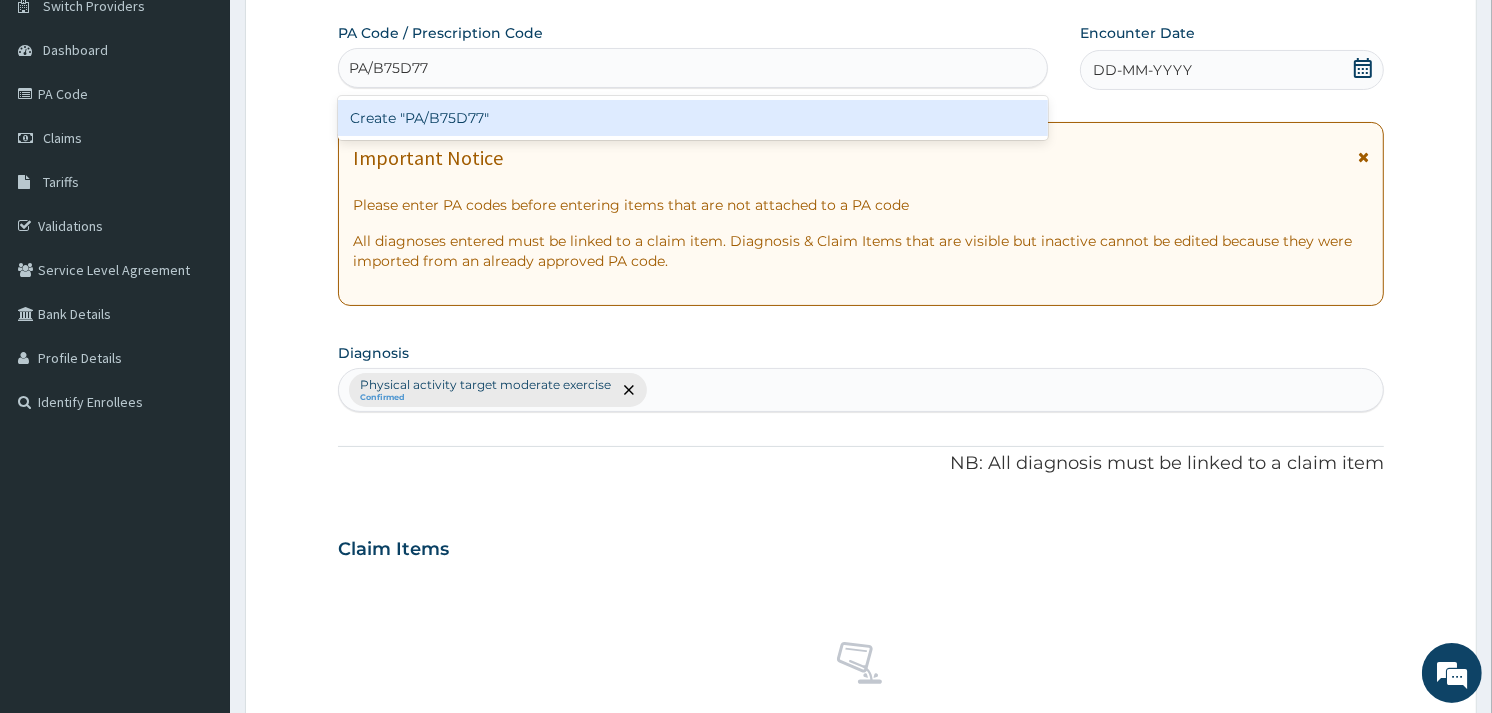 type on "PA/B75D77" 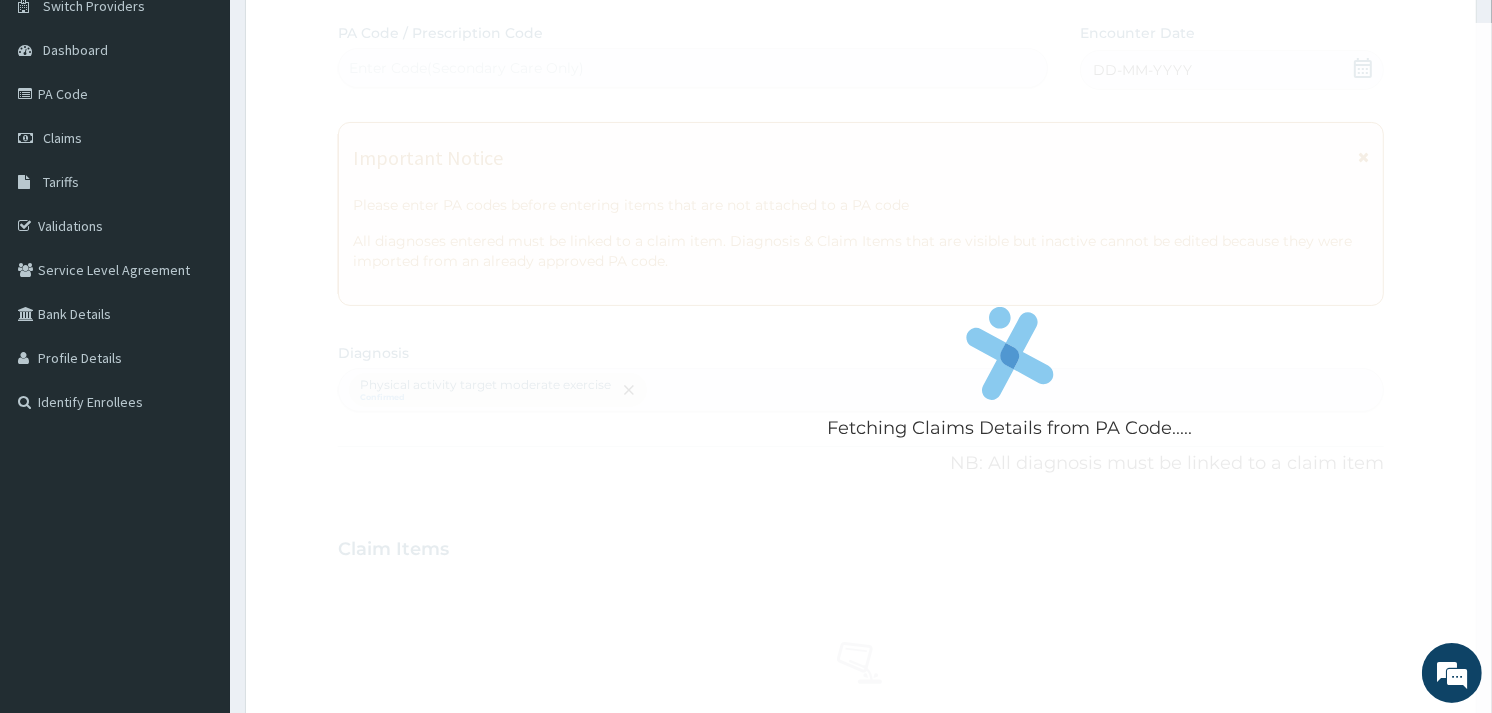 click on "Fetching Claims Details from PA Code..... PA Code / Prescription Code Enter Code(Secondary Care Only) Encounter Date DD-MM-YYYY Important Notice Please enter PA codes before entering items that are not attached to a PA code   All diagnoses entered must be linked to a claim item. Diagnosis & Claim Items that are visible but inactive cannot be edited because they were imported from an already approved PA code. Diagnosis Physical activity target moderate exercise Confirmed NB: All diagnosis must be linked to a claim item Claim Items No claim item Types Select Type Item Select Item Pair Diagnosis Physical activity target moder... Unit Price 0 Add Comment" at bounding box center (861, 543) 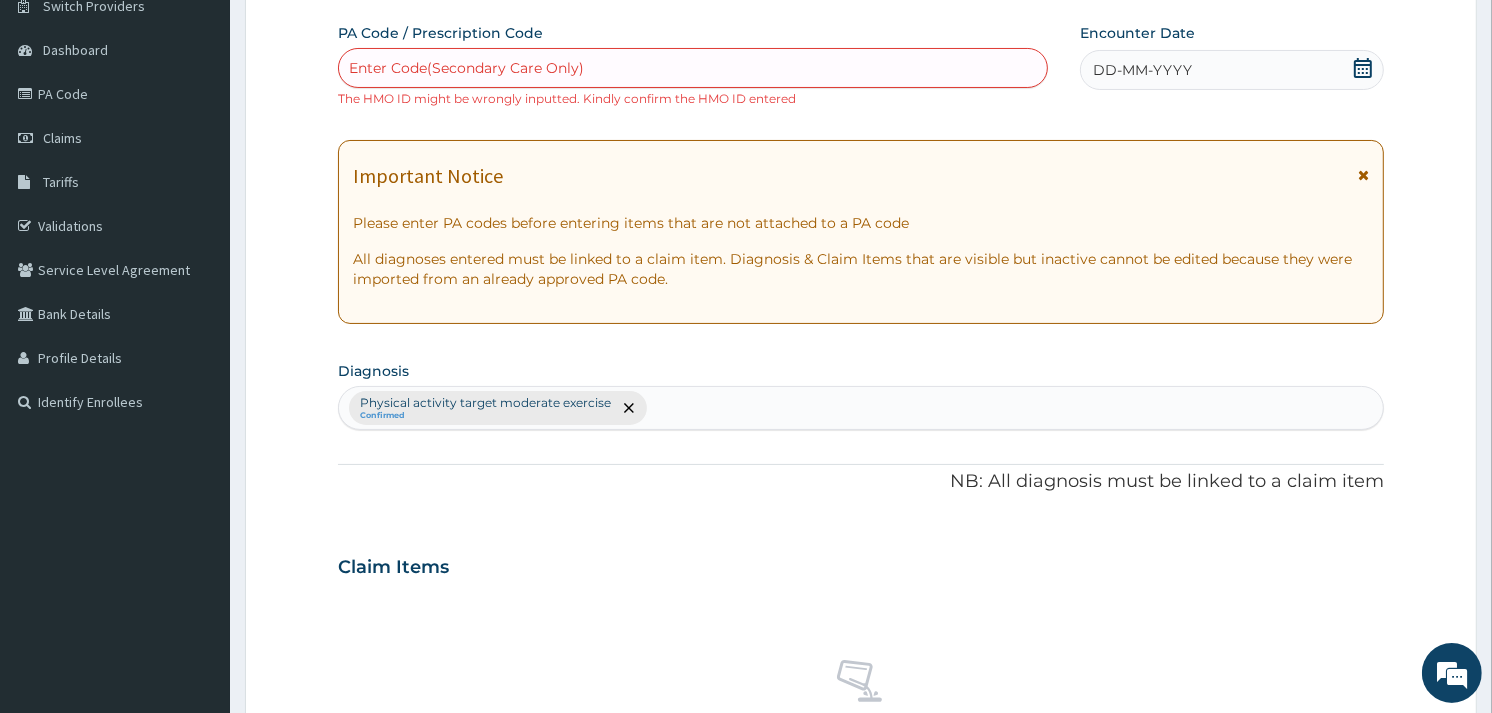 click on "Enter Code(Secondary Care Only)" at bounding box center (466, 68) 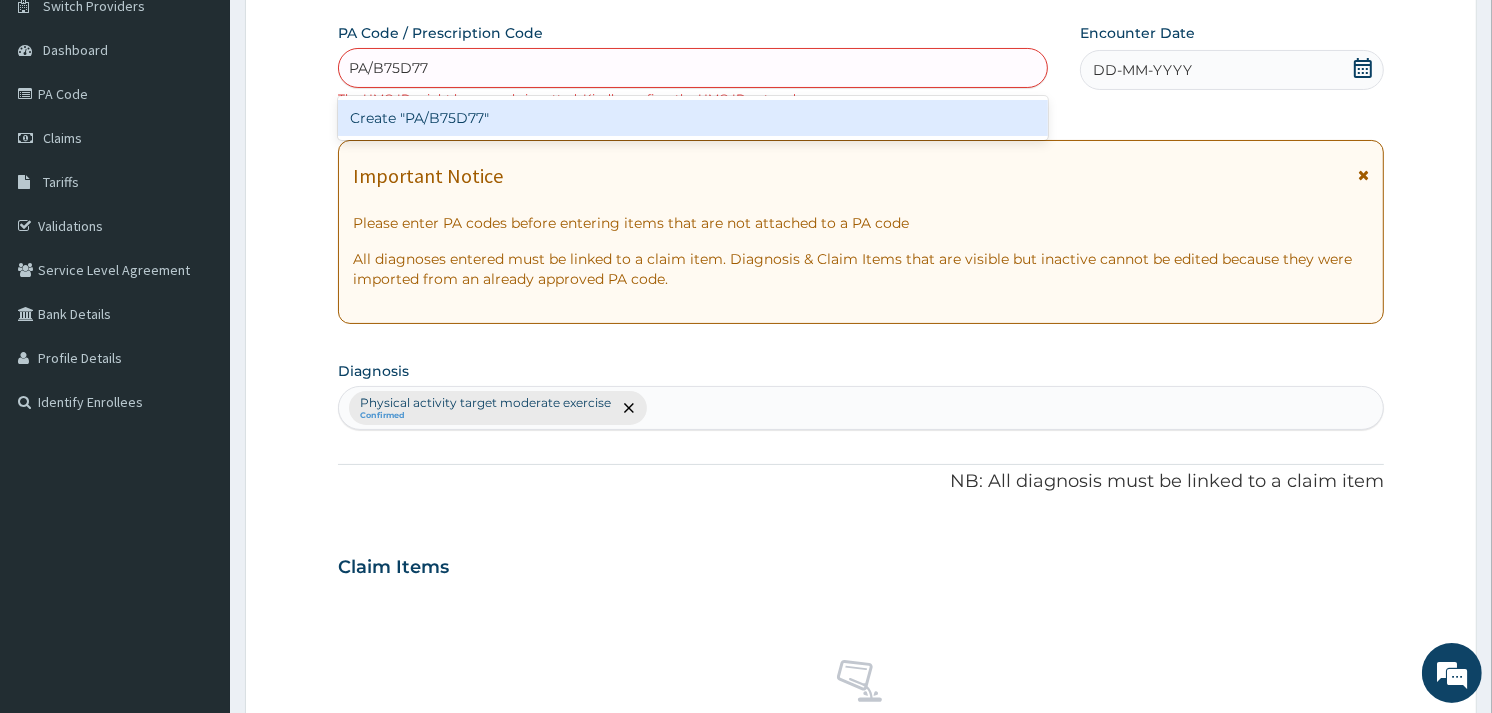 type on "PA/B75D77" 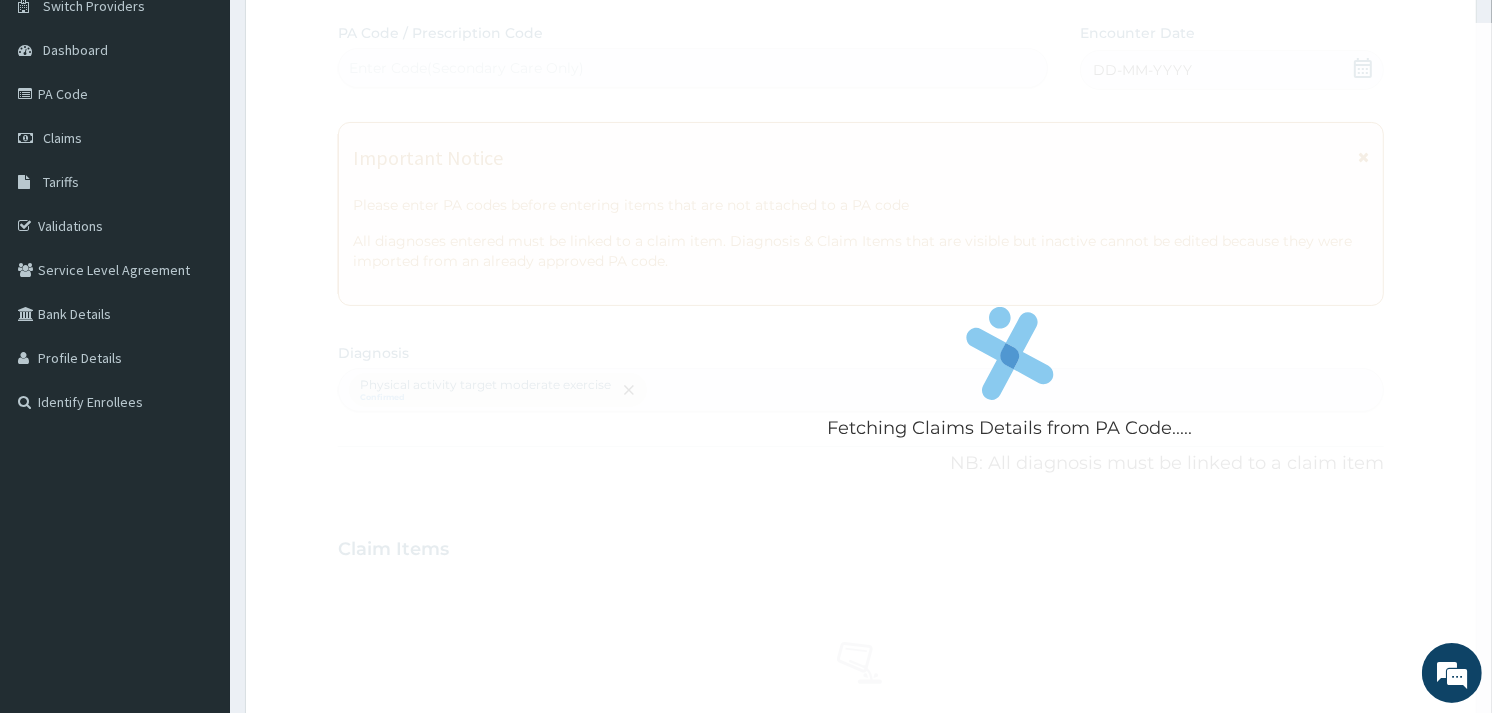 click on "Fetching Claims Details from PA Code..... PA Code / Prescription Code Enter Code(Secondary Care Only) Encounter Date DD-MM-YYYY Important Notice Please enter PA codes before entering items that are not attached to a PA code   All diagnoses entered must be linked to a claim item. Diagnosis & Claim Items that are visible but inactive cannot be edited because they were imported from an already approved PA code. Diagnosis Physical activity target moderate exercise Confirmed NB: All diagnosis must be linked to a claim item Claim Items No claim item Types Select Type Item Select Item Pair Diagnosis Physical activity target moder... Unit Price 0 Add Comment" at bounding box center (861, 543) 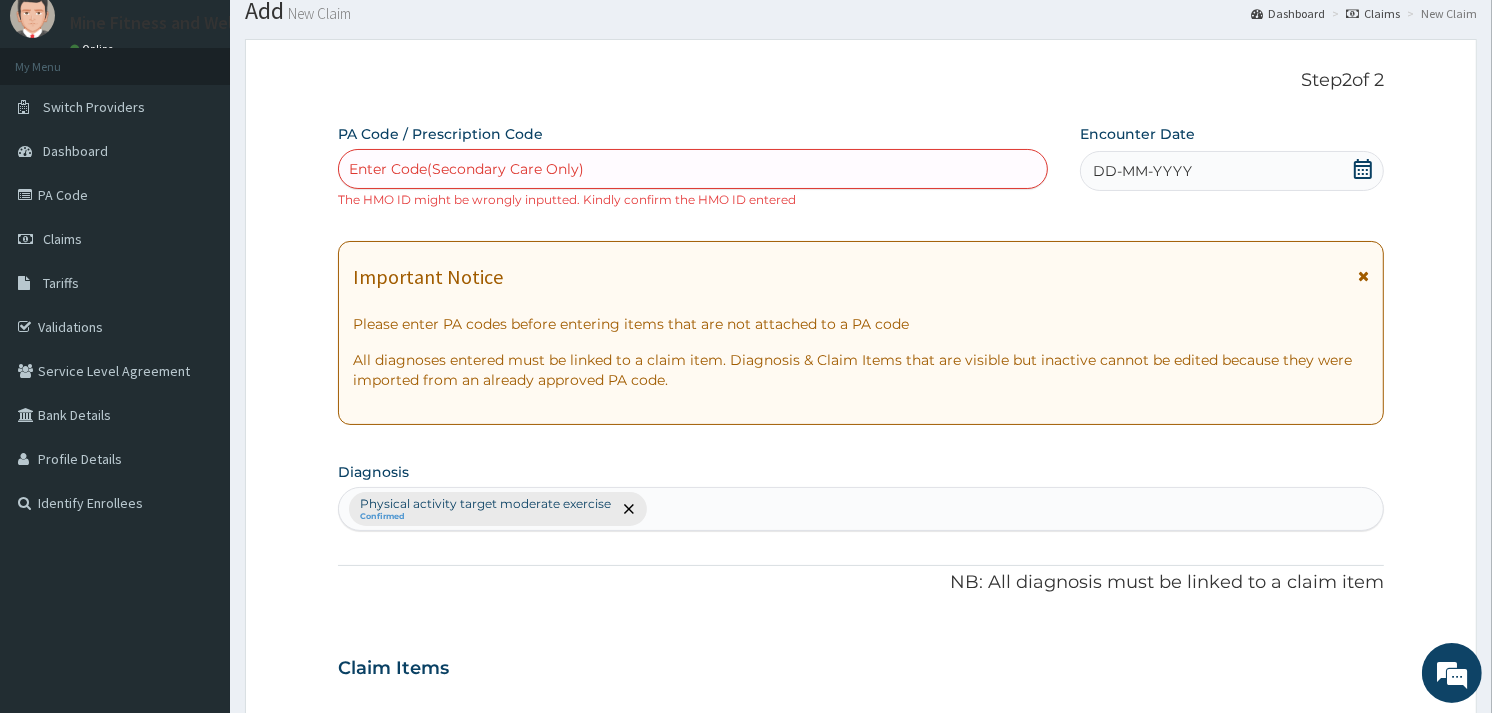 scroll, scrollTop: 26, scrollLeft: 0, axis: vertical 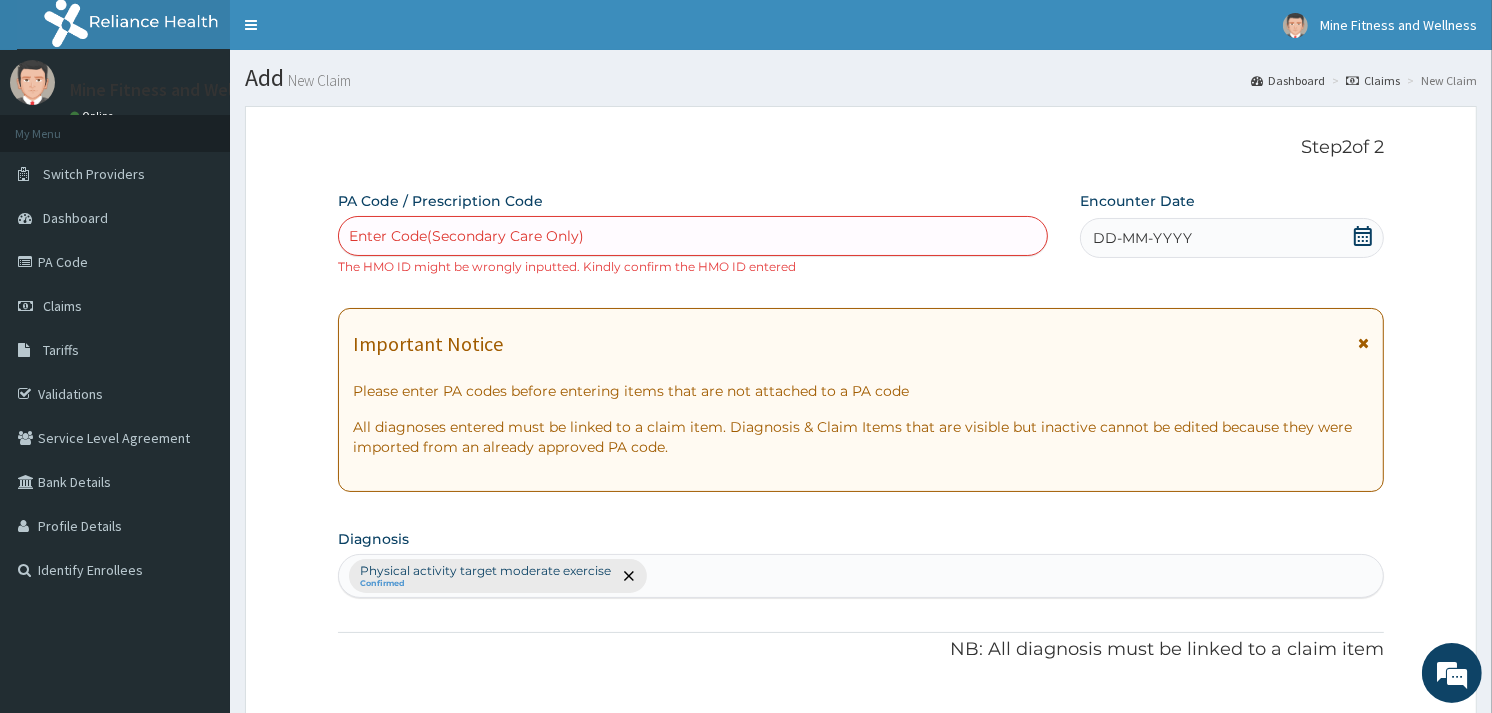 click on "Enter Code(Secondary Care Only)" at bounding box center [466, 236] 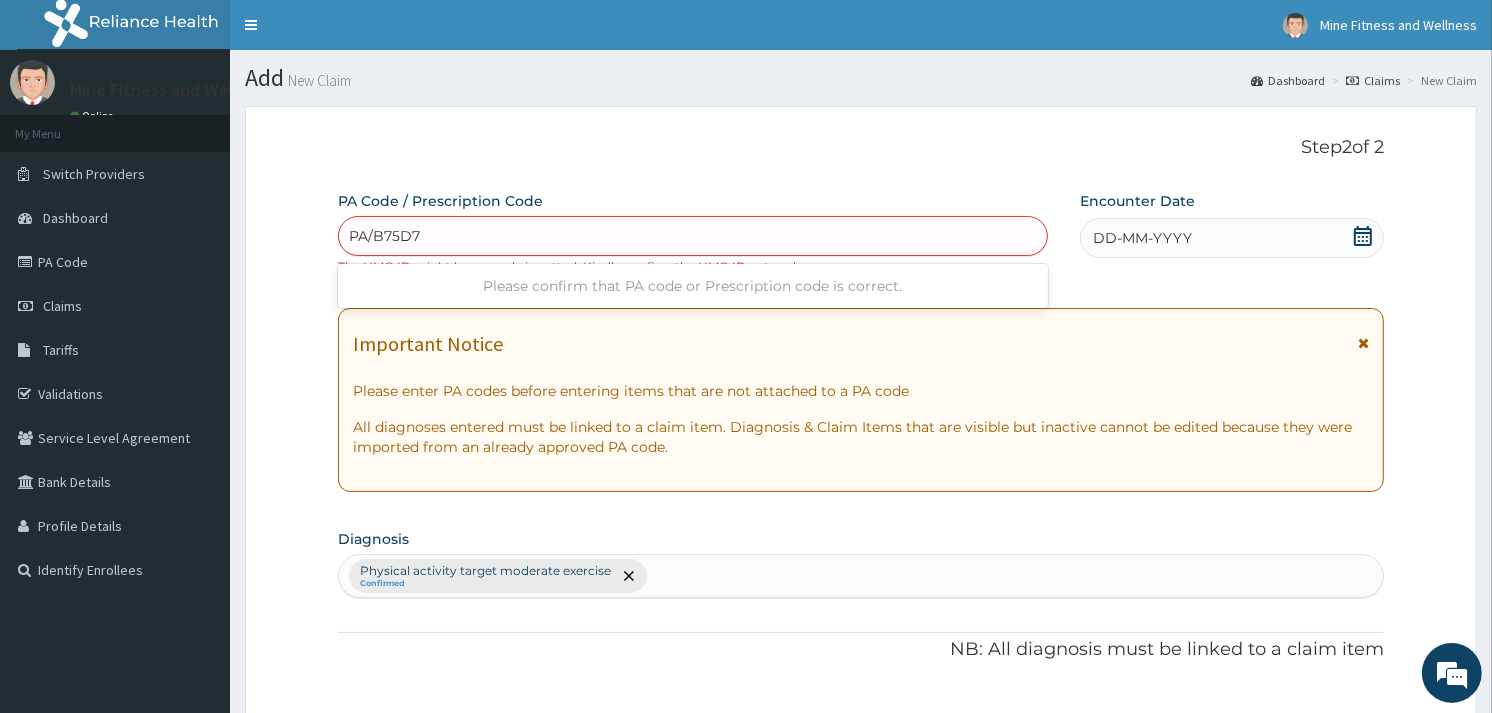type on "PA/B75D77" 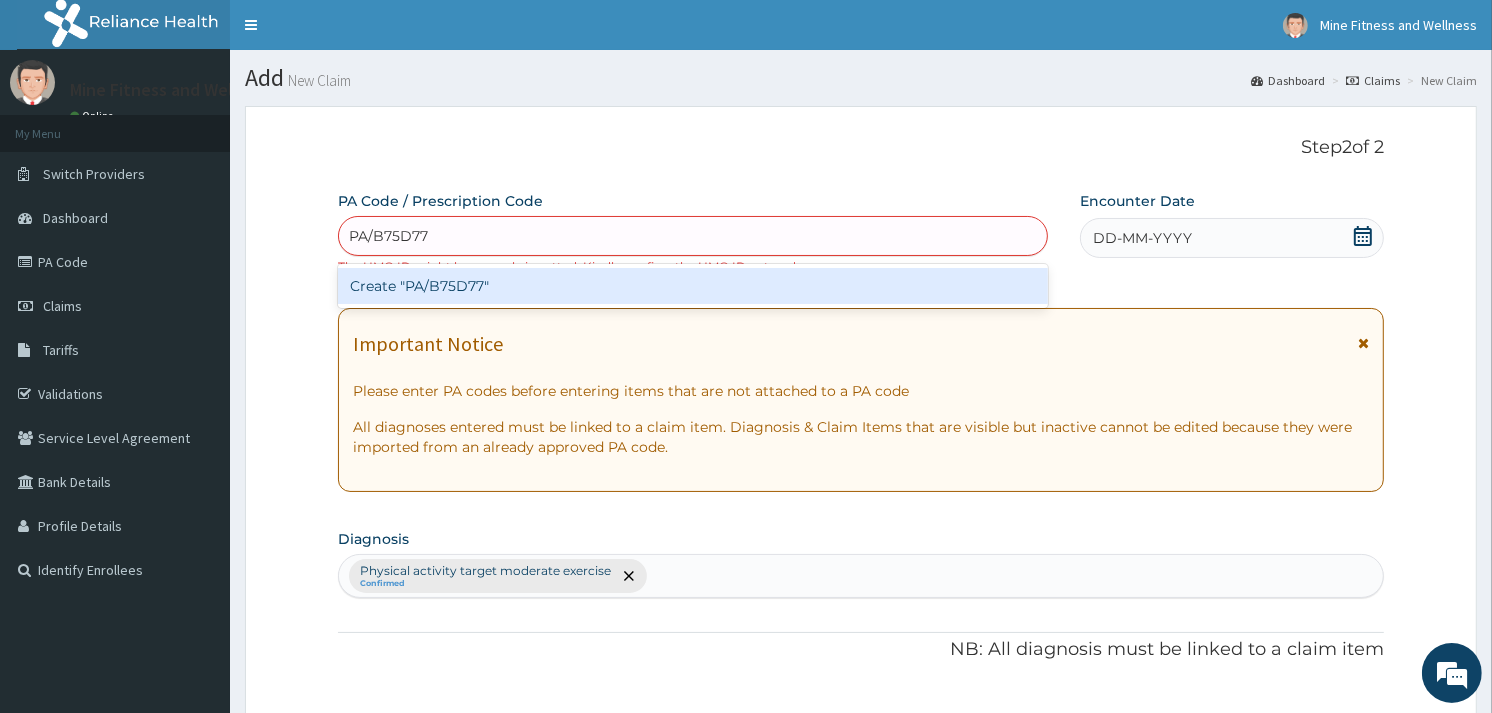 click on "Create "PA/B75D77"" at bounding box center [692, 286] 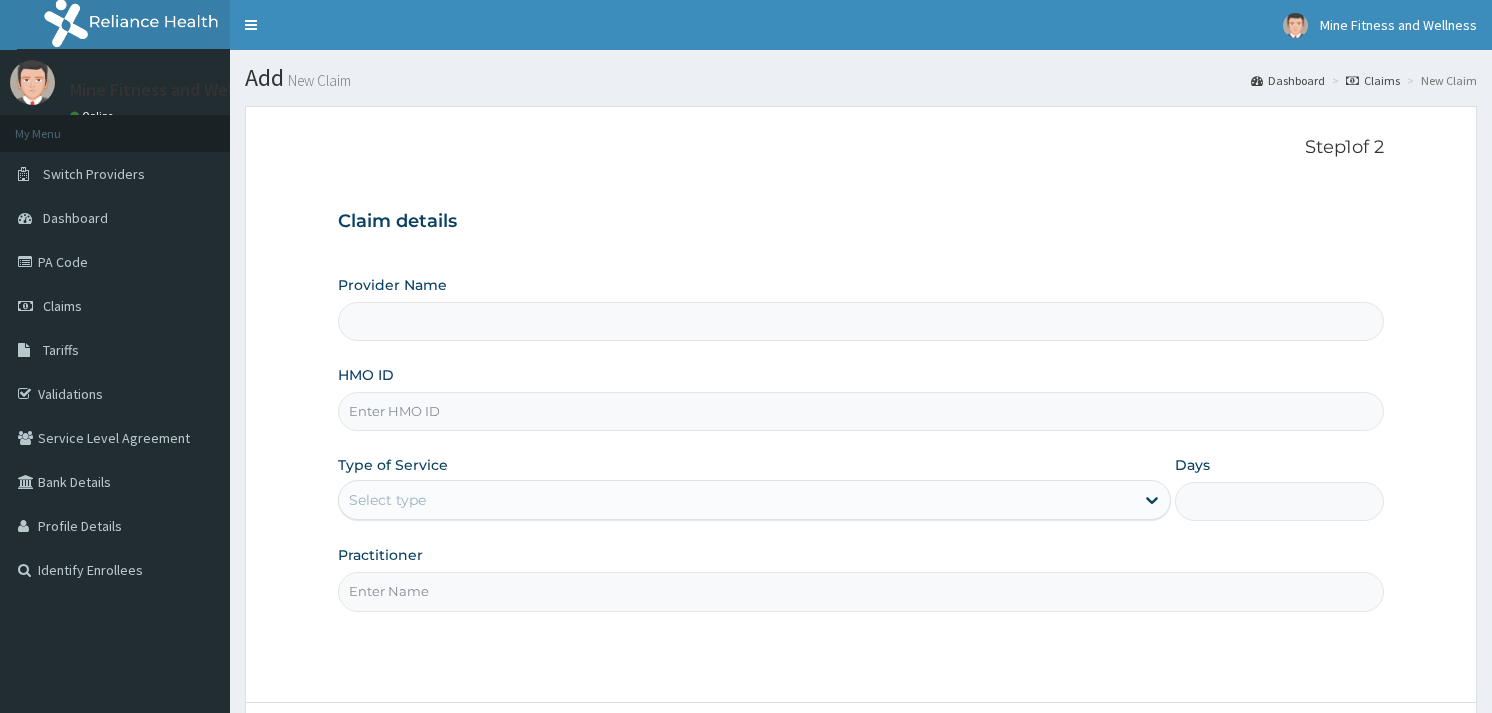 scroll, scrollTop: 0, scrollLeft: 0, axis: both 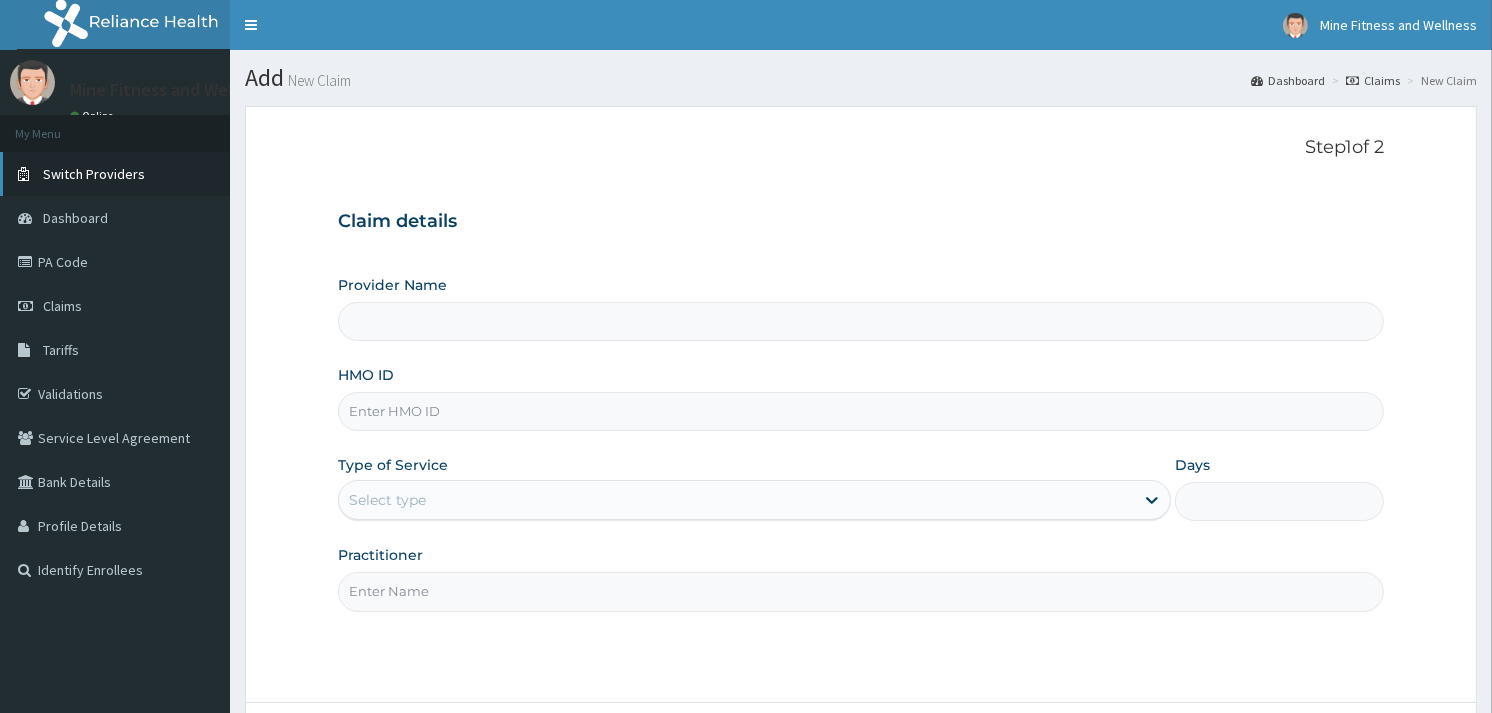 type on "Mine Fitness And Wellness" 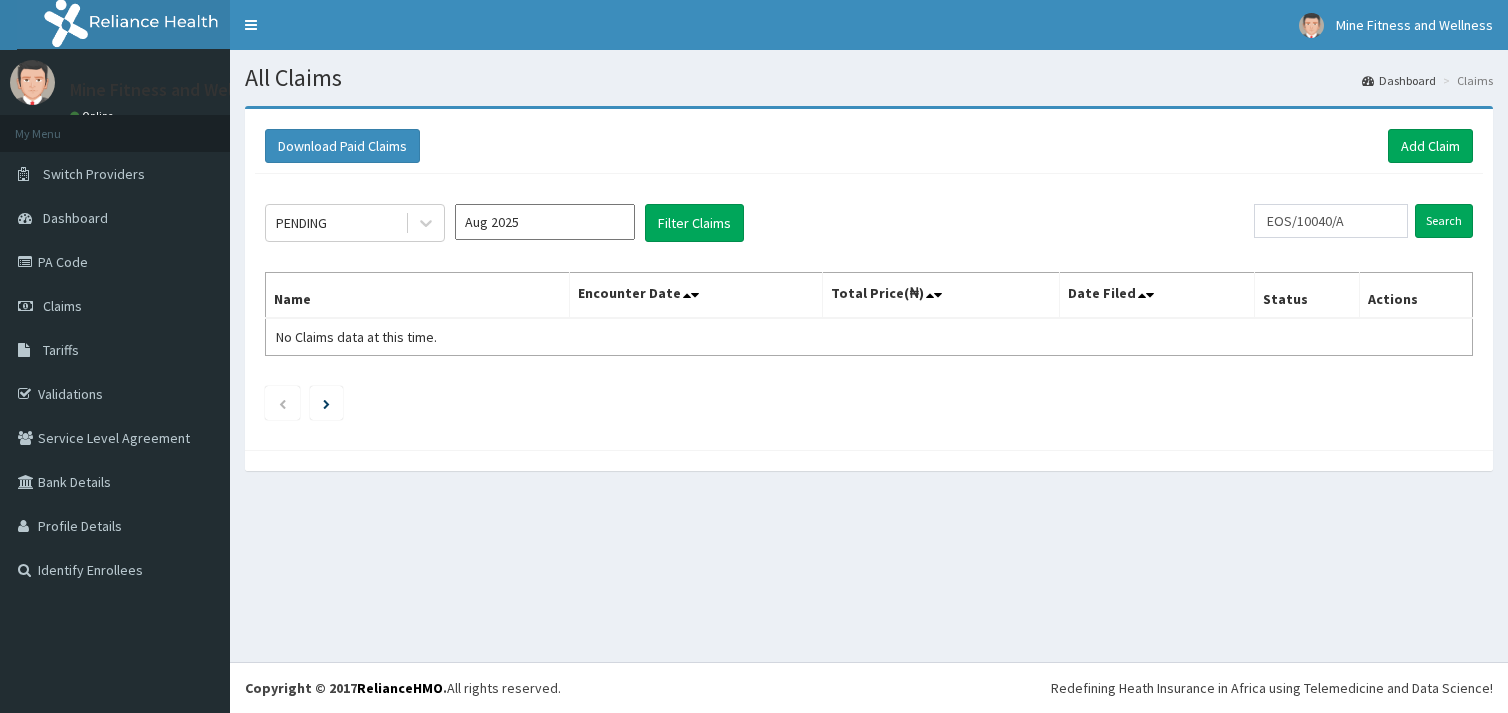scroll, scrollTop: 0, scrollLeft: 0, axis: both 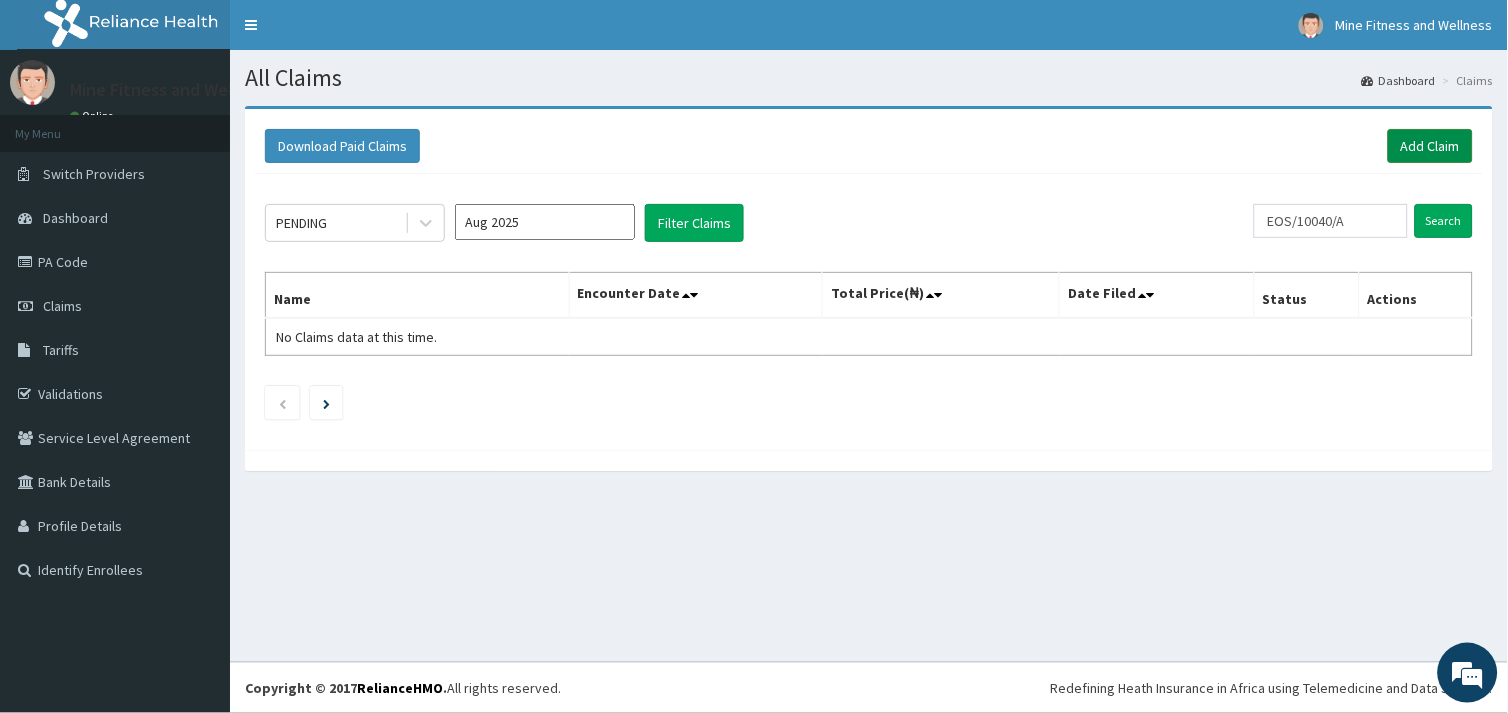 click on "Add Claim" at bounding box center (1430, 146) 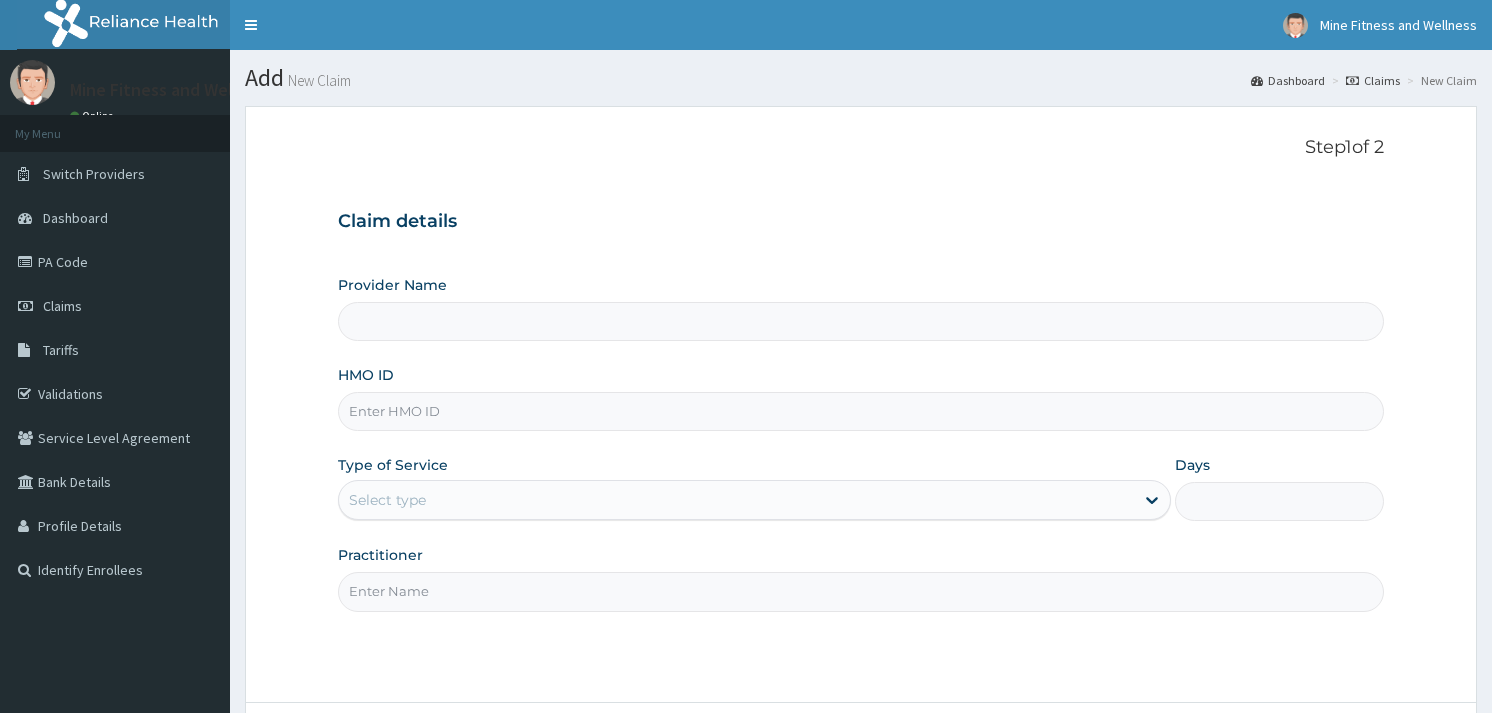 scroll, scrollTop: 0, scrollLeft: 0, axis: both 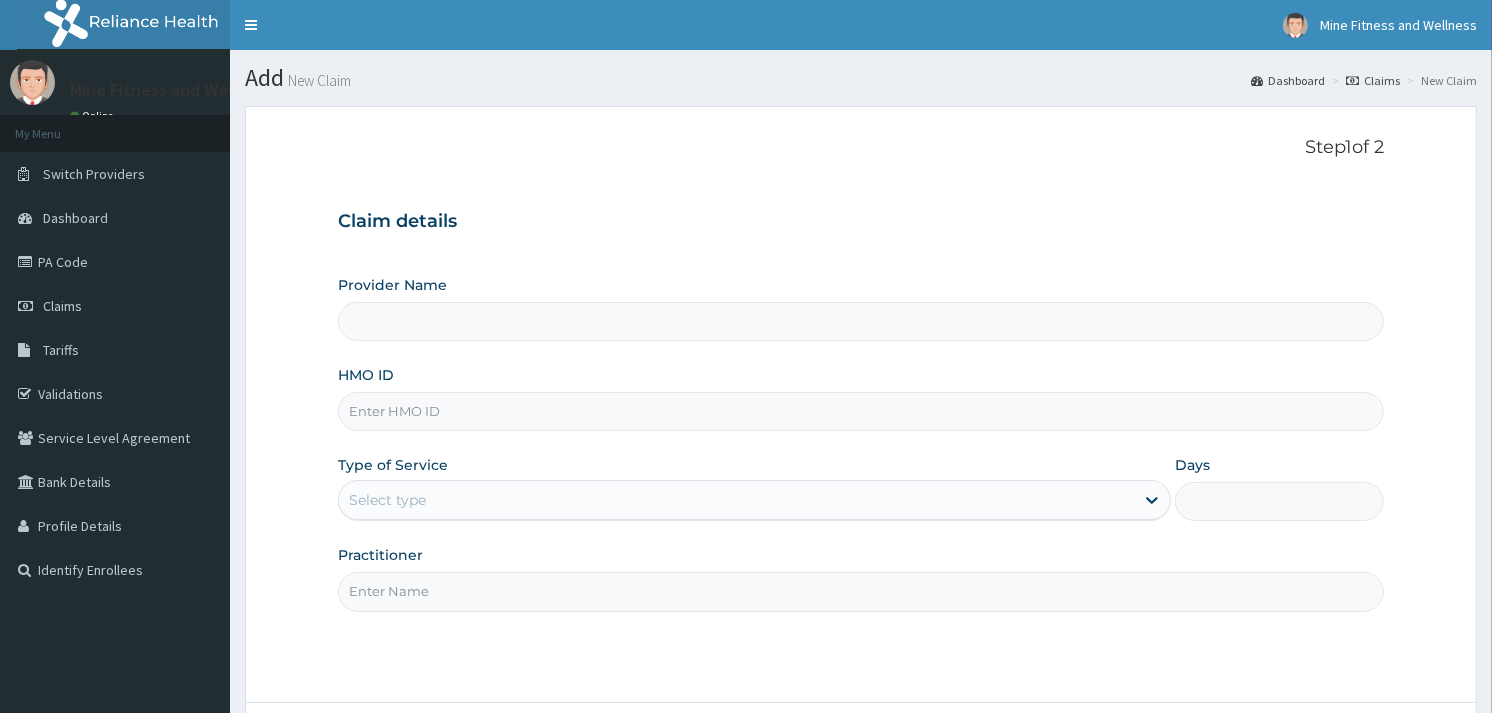click on "Provider Name" at bounding box center [861, 321] 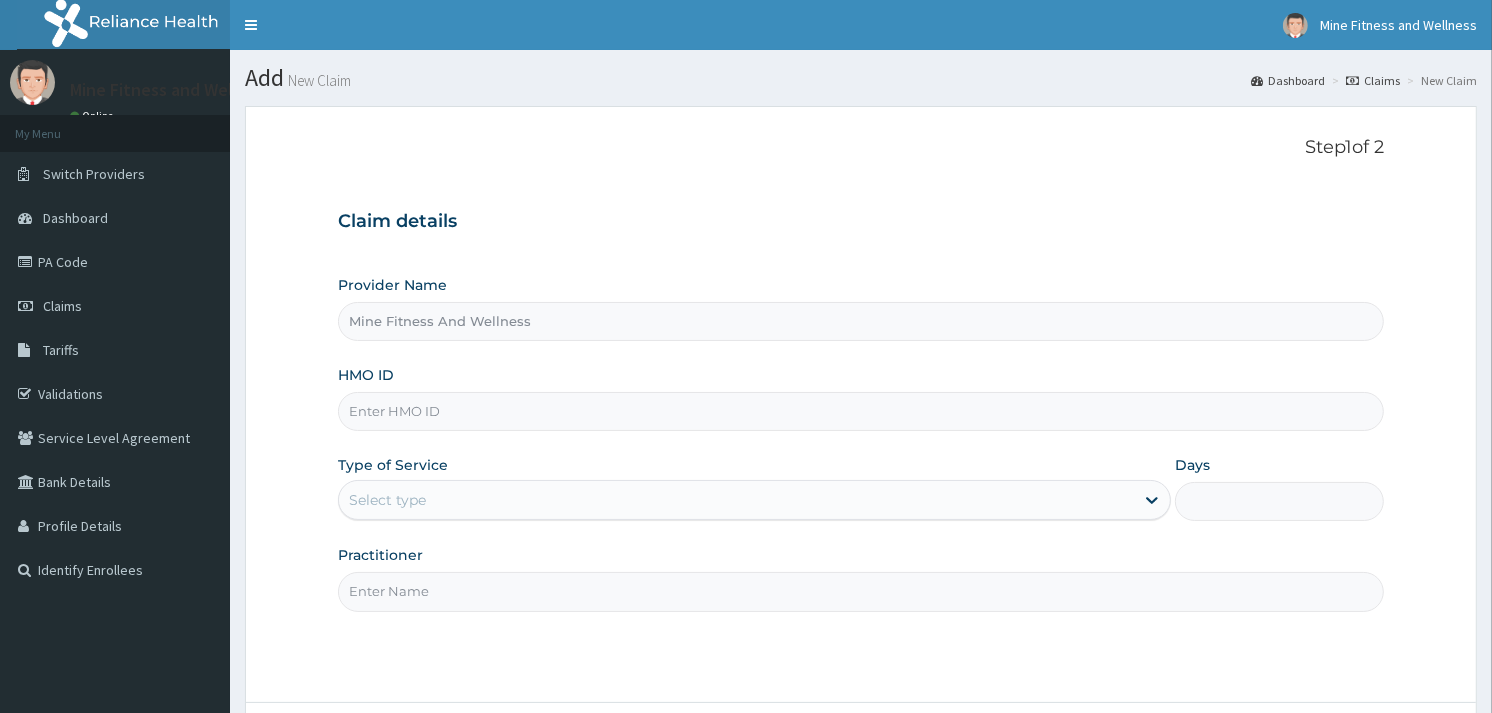type on "1" 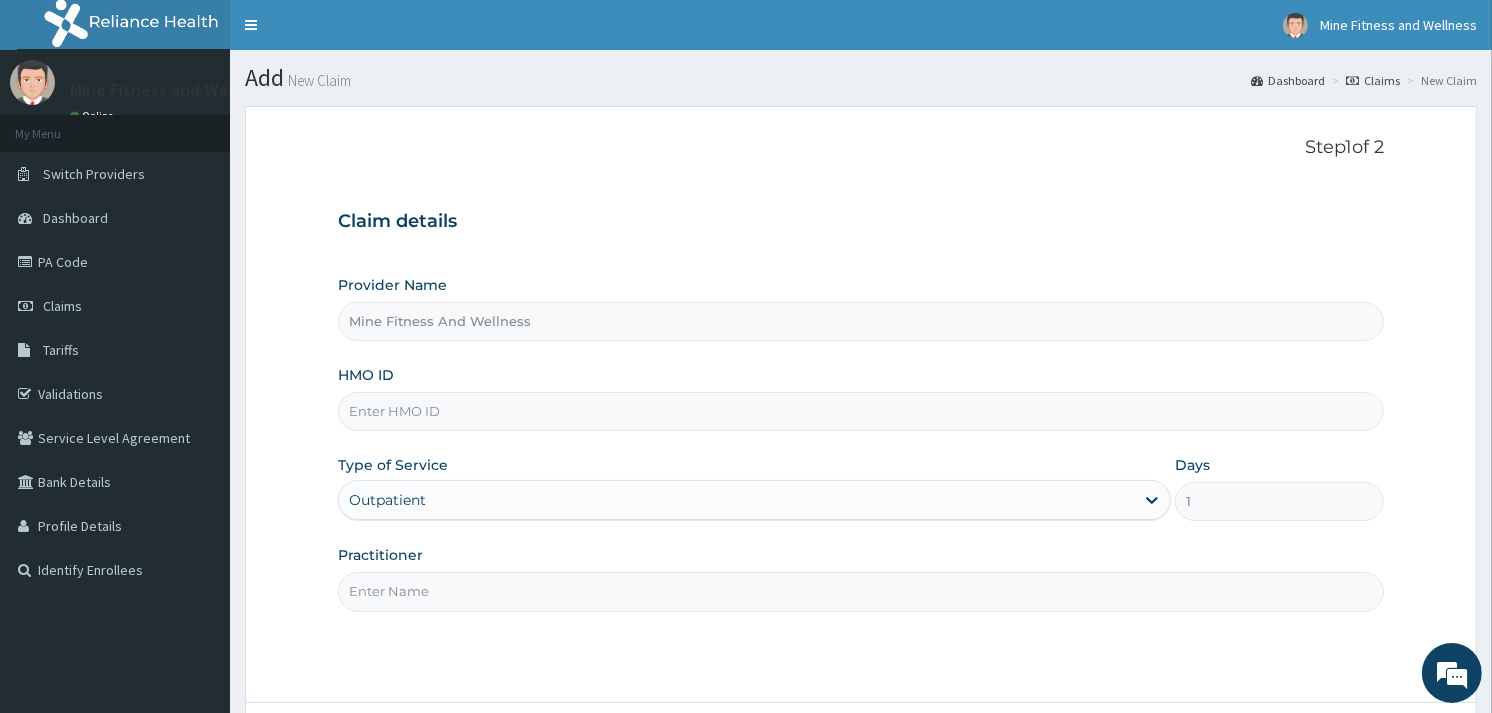 click on "Provider Name Mine Fitness And Wellness HMO ID Type of Service Outpatient Days 1 Practitioner" at bounding box center (861, 443) 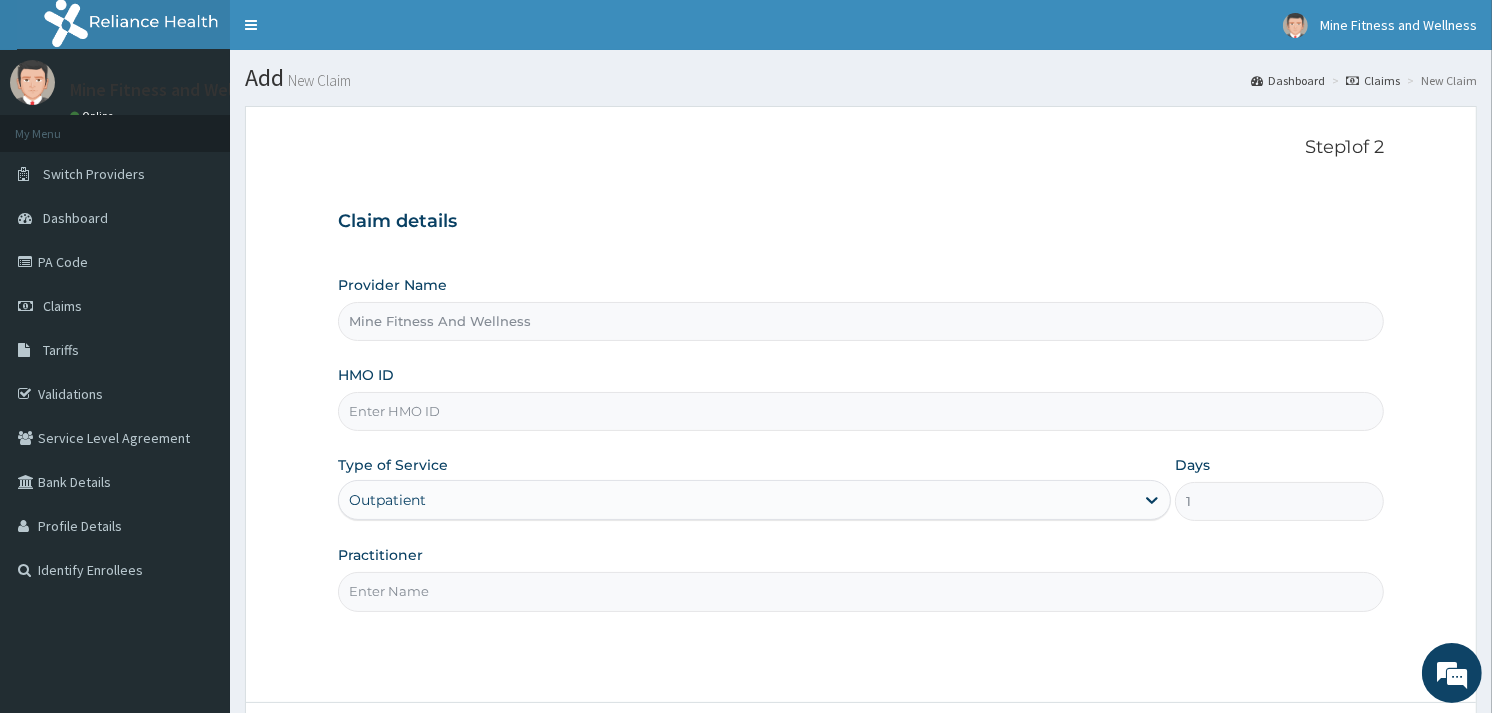 click on "HMO ID" at bounding box center (861, 411) 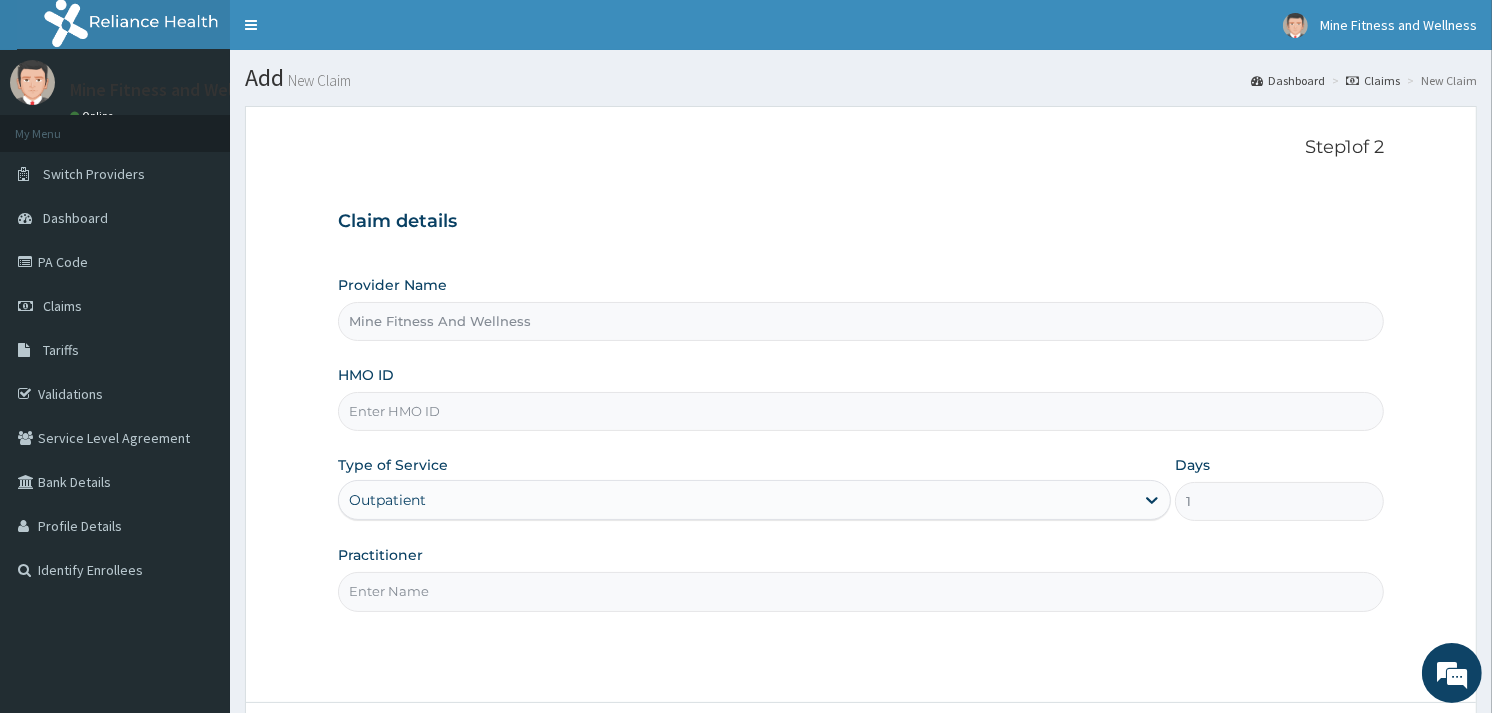 scroll, scrollTop: 0, scrollLeft: 0, axis: both 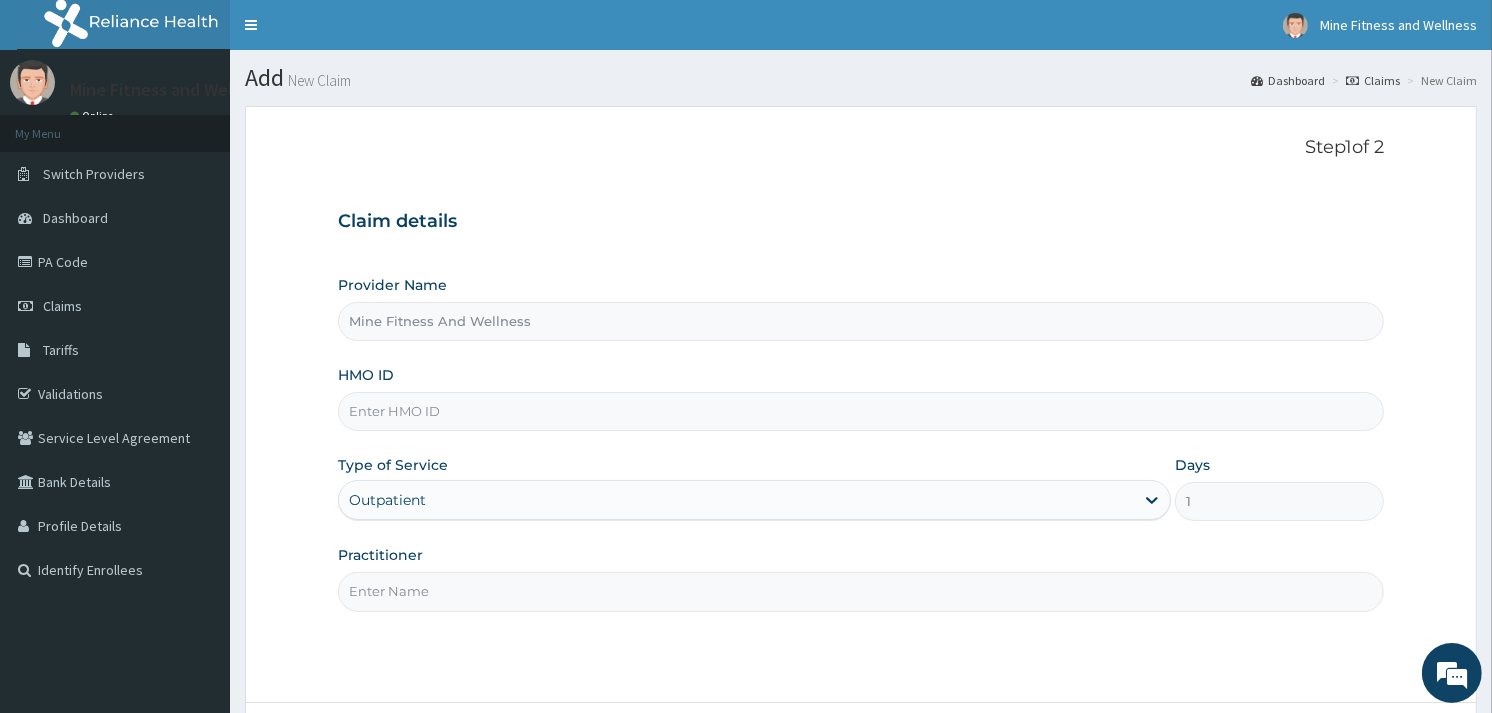 type on "MINE FITNESS" 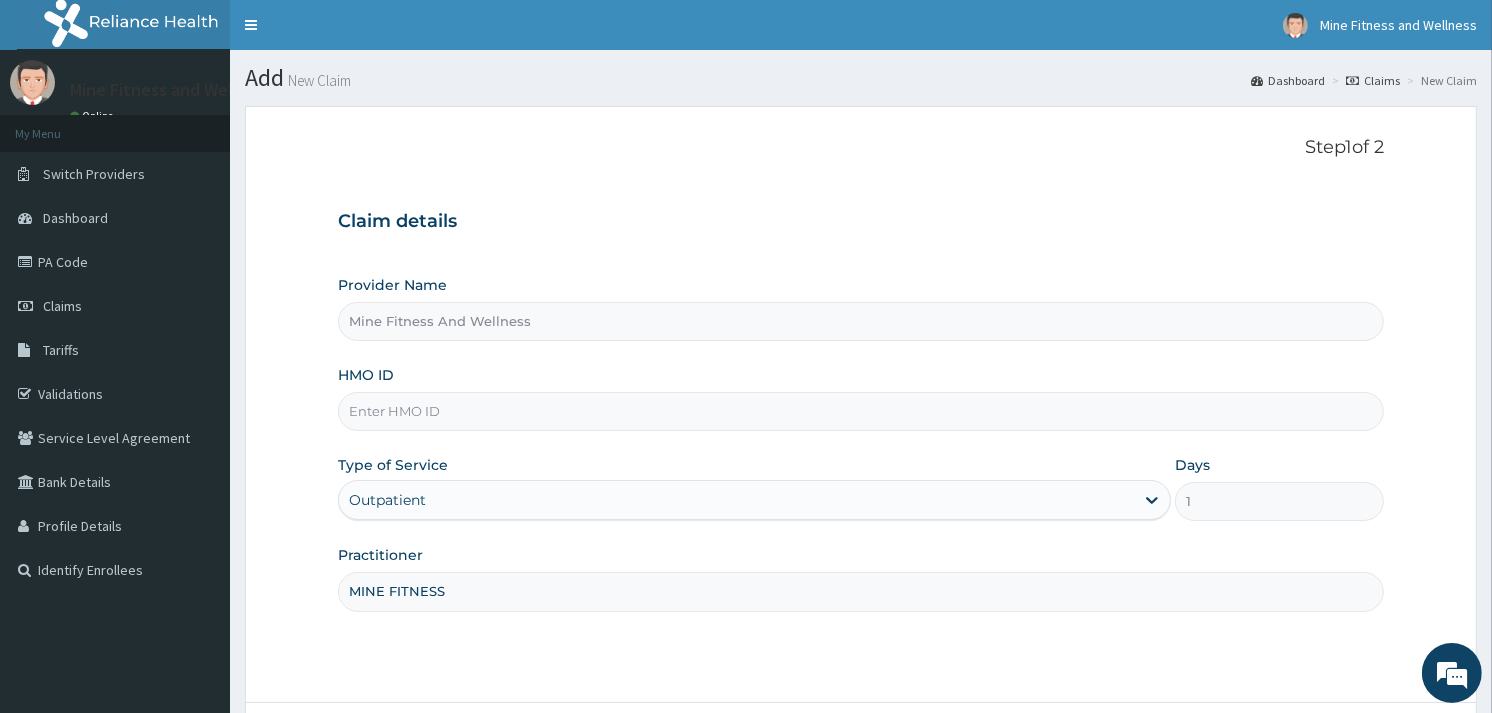 click on "HMO ID" at bounding box center (861, 411) 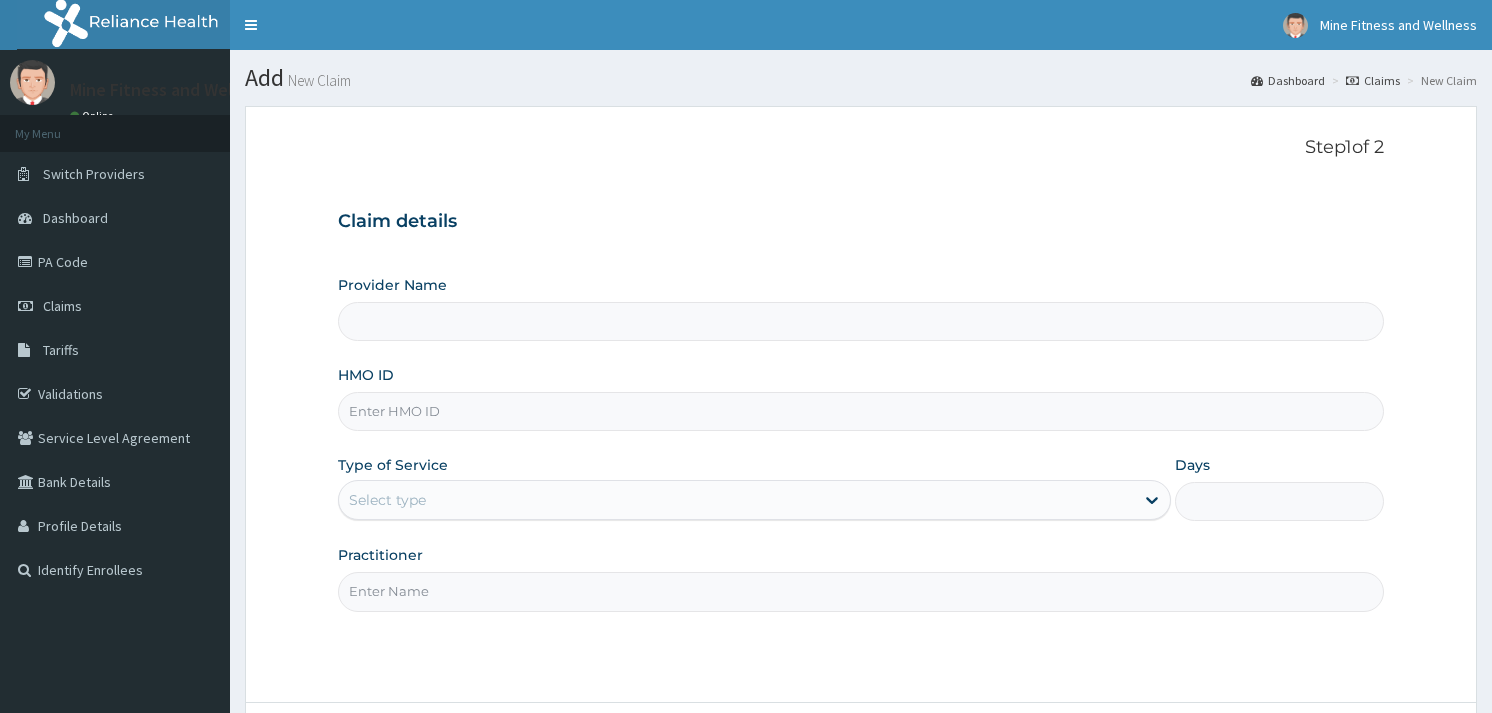 scroll, scrollTop: 0, scrollLeft: 0, axis: both 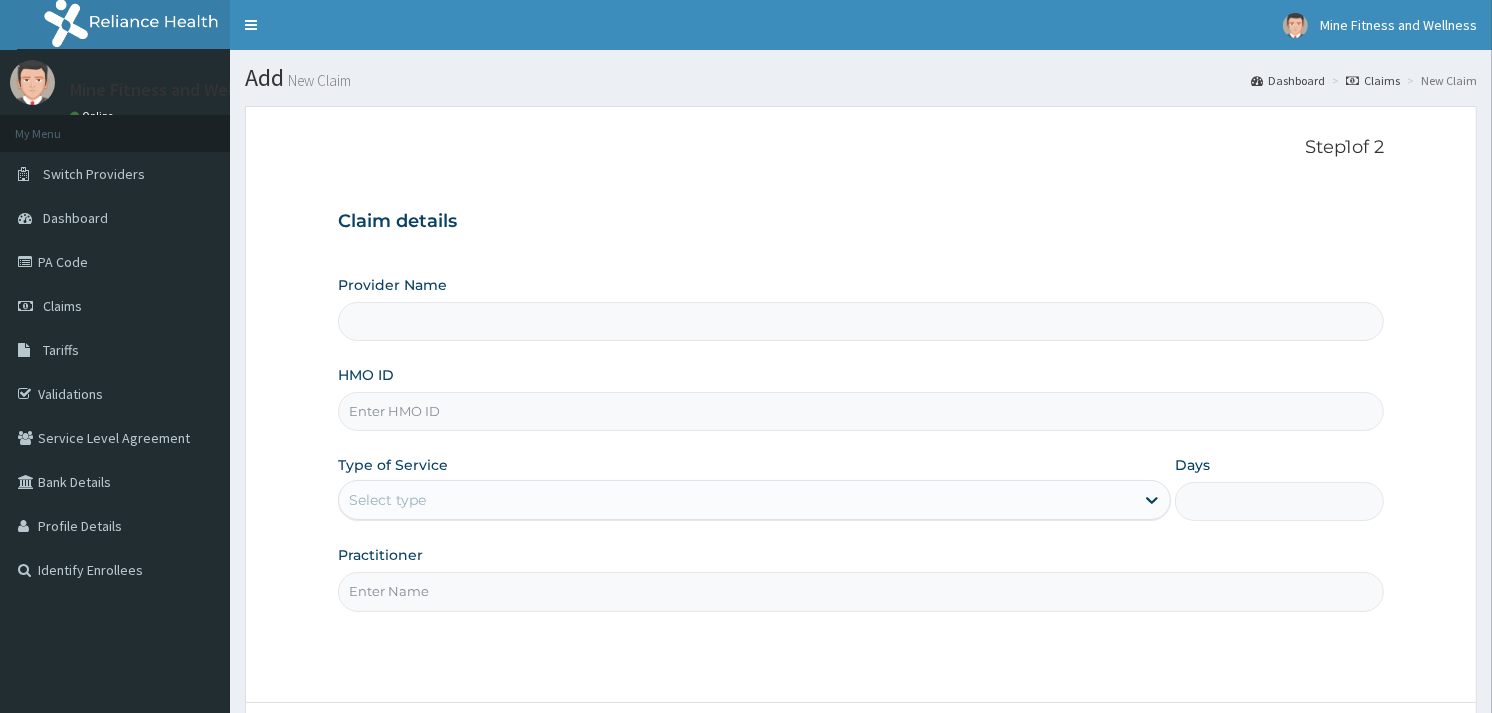 type on "Mine Fitness And Wellness" 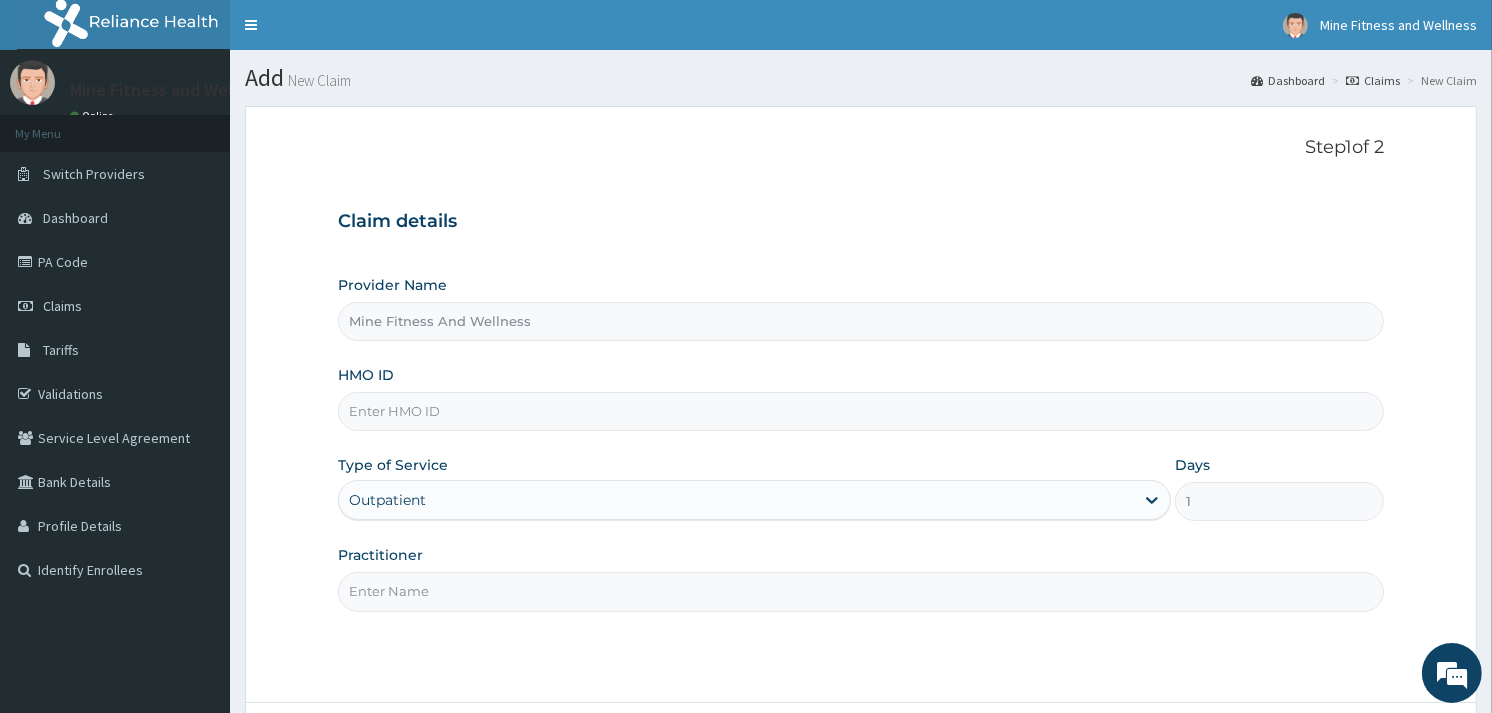 click on "HMO ID" at bounding box center (861, 411) 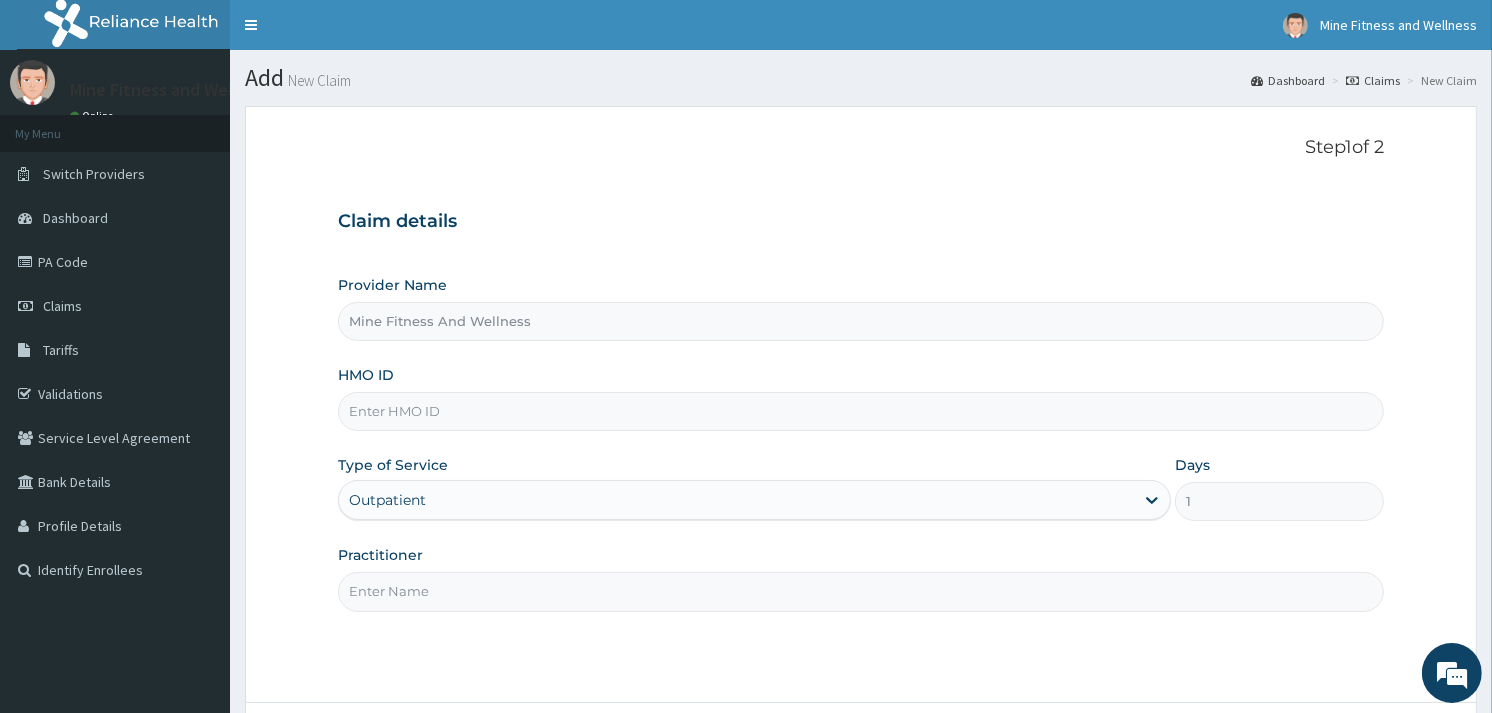 type on "EOS/10040/A" 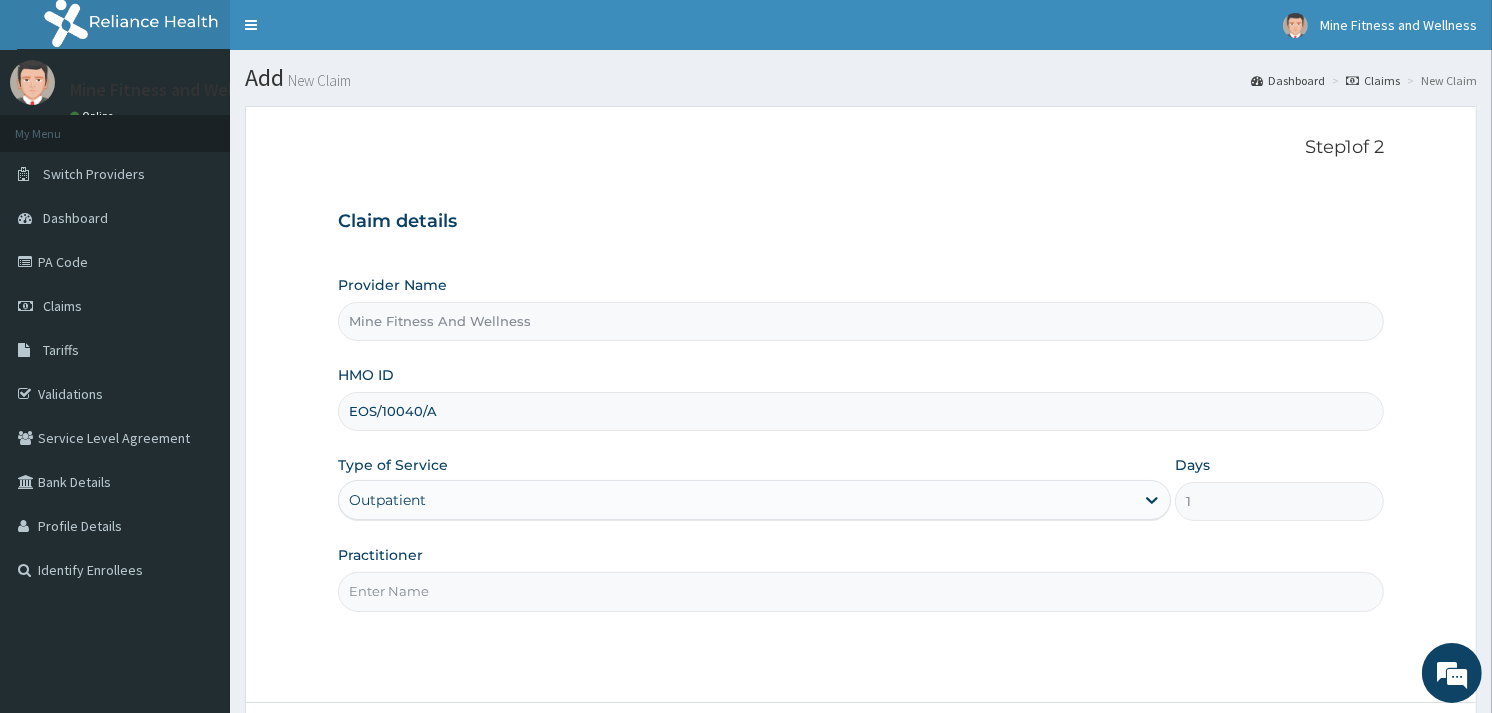type on "MINE FITNESS" 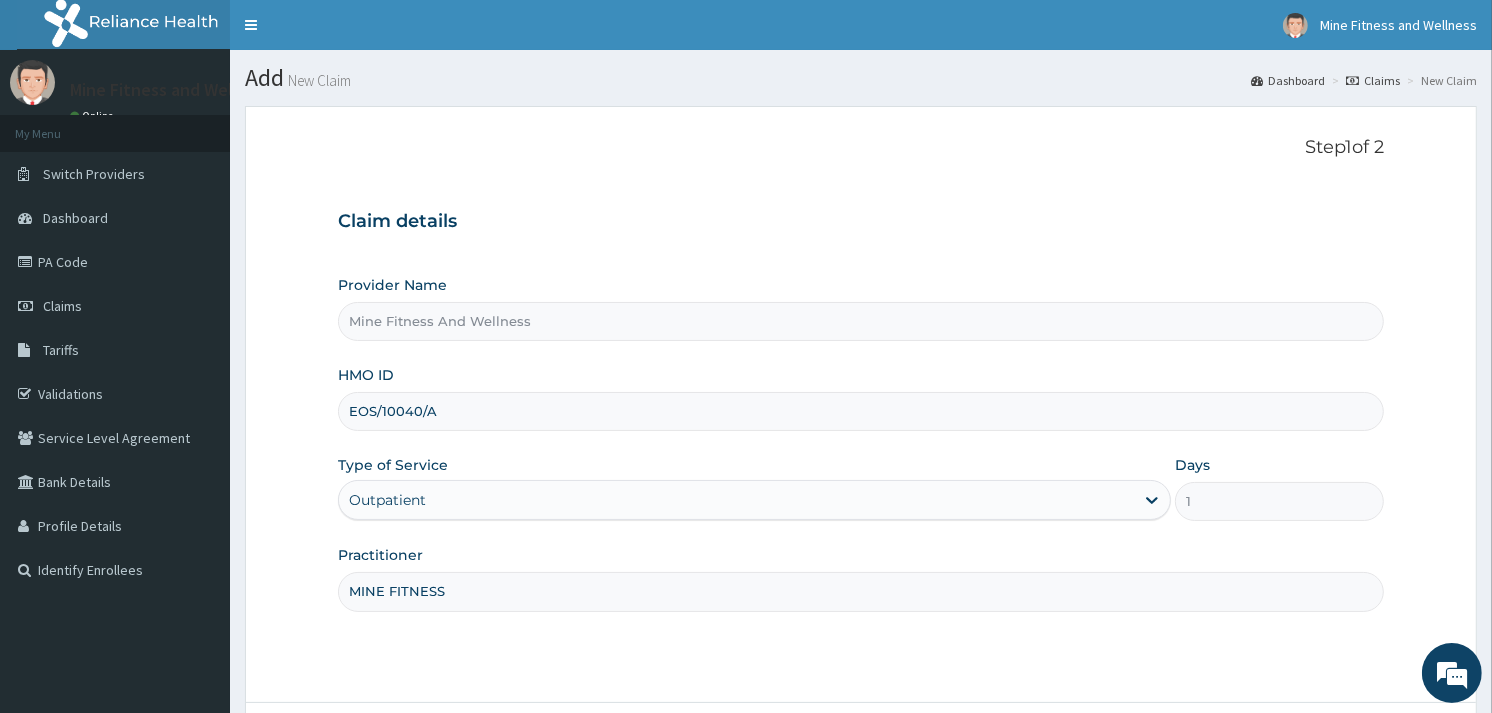 scroll, scrollTop: 0, scrollLeft: 0, axis: both 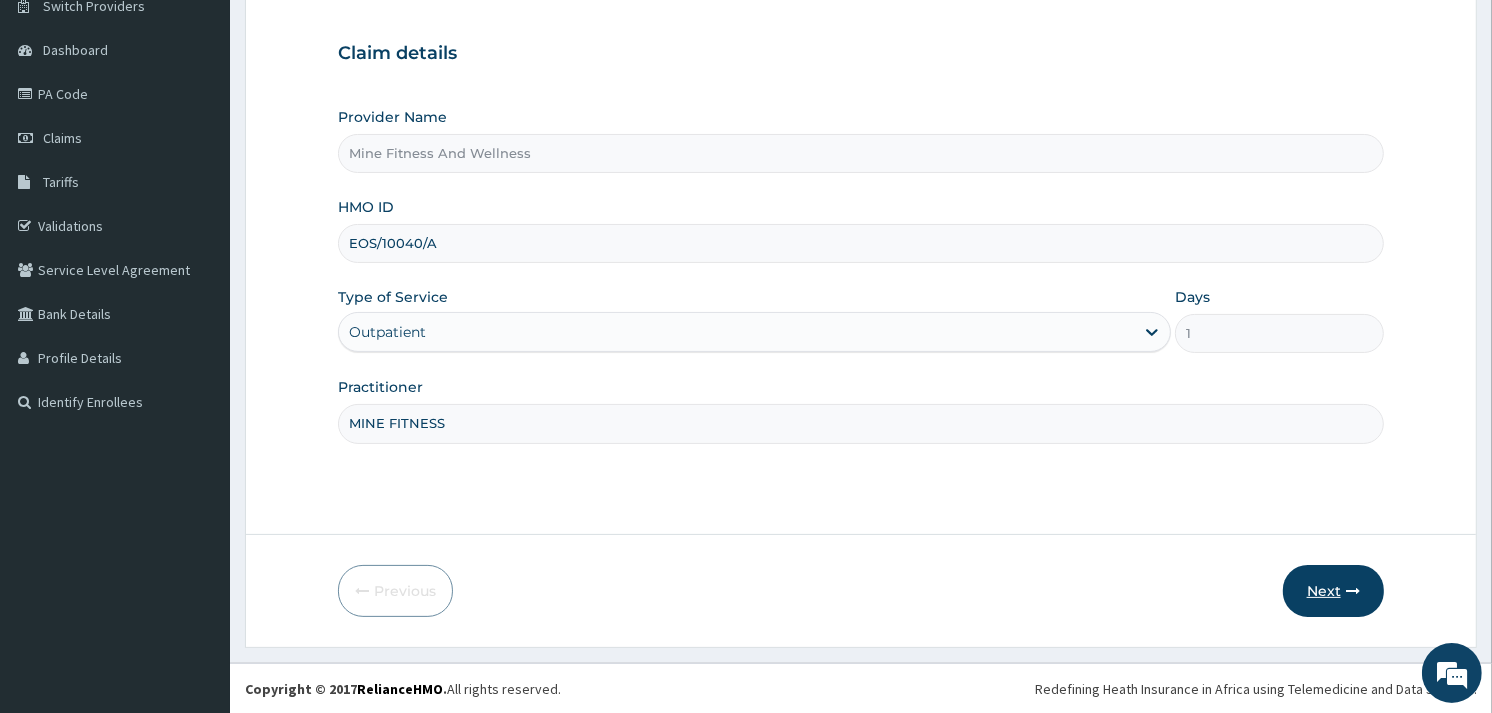 click at bounding box center [1353, 591] 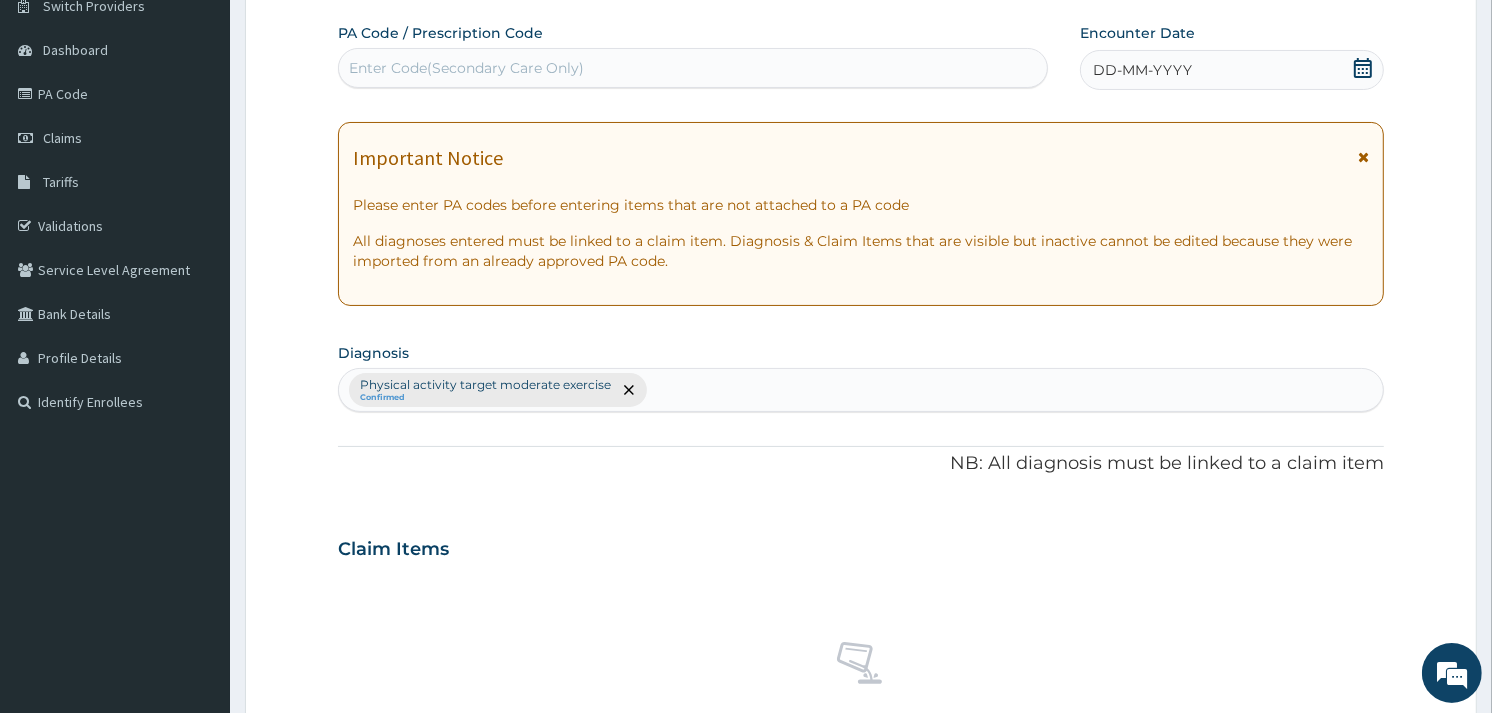 click on "Enter Code(Secondary Care Only)" at bounding box center [466, 68] 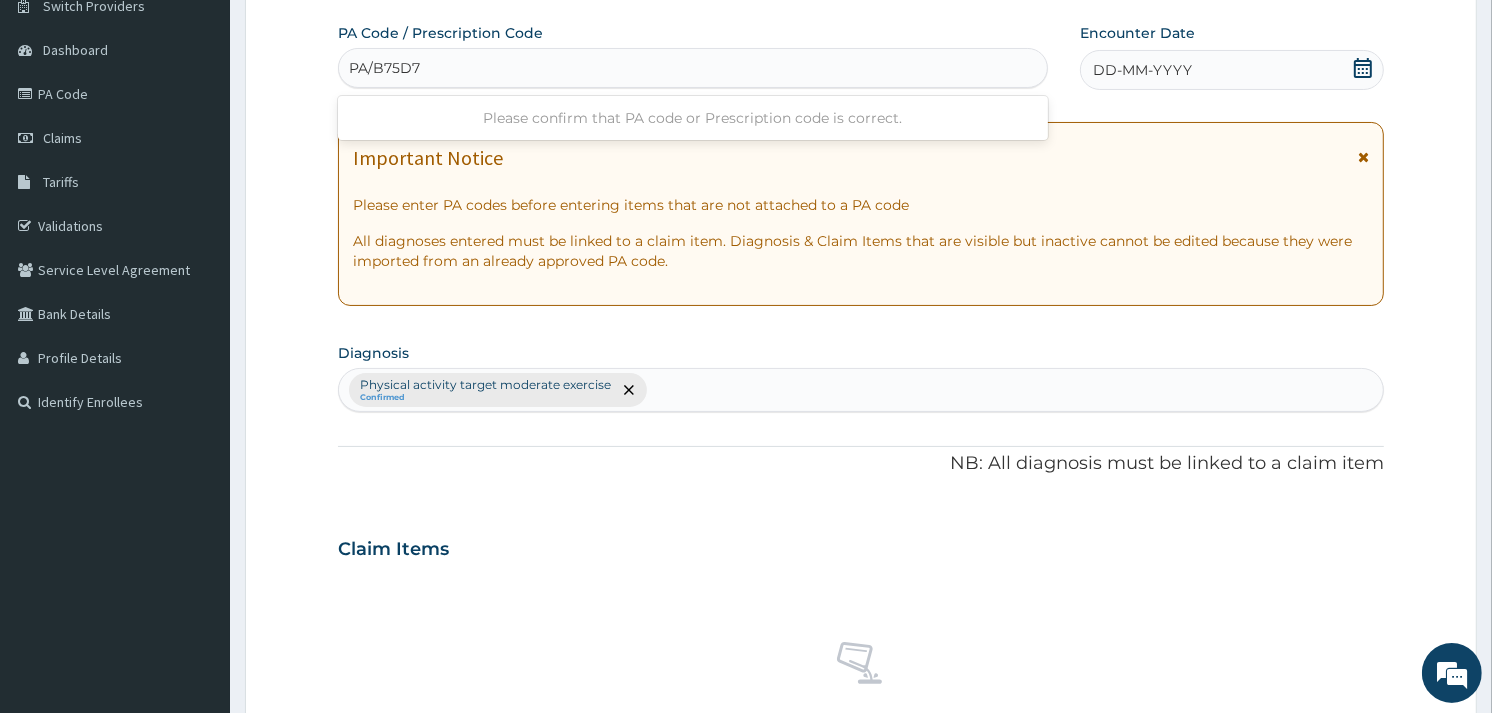 type on "PA/B75D77" 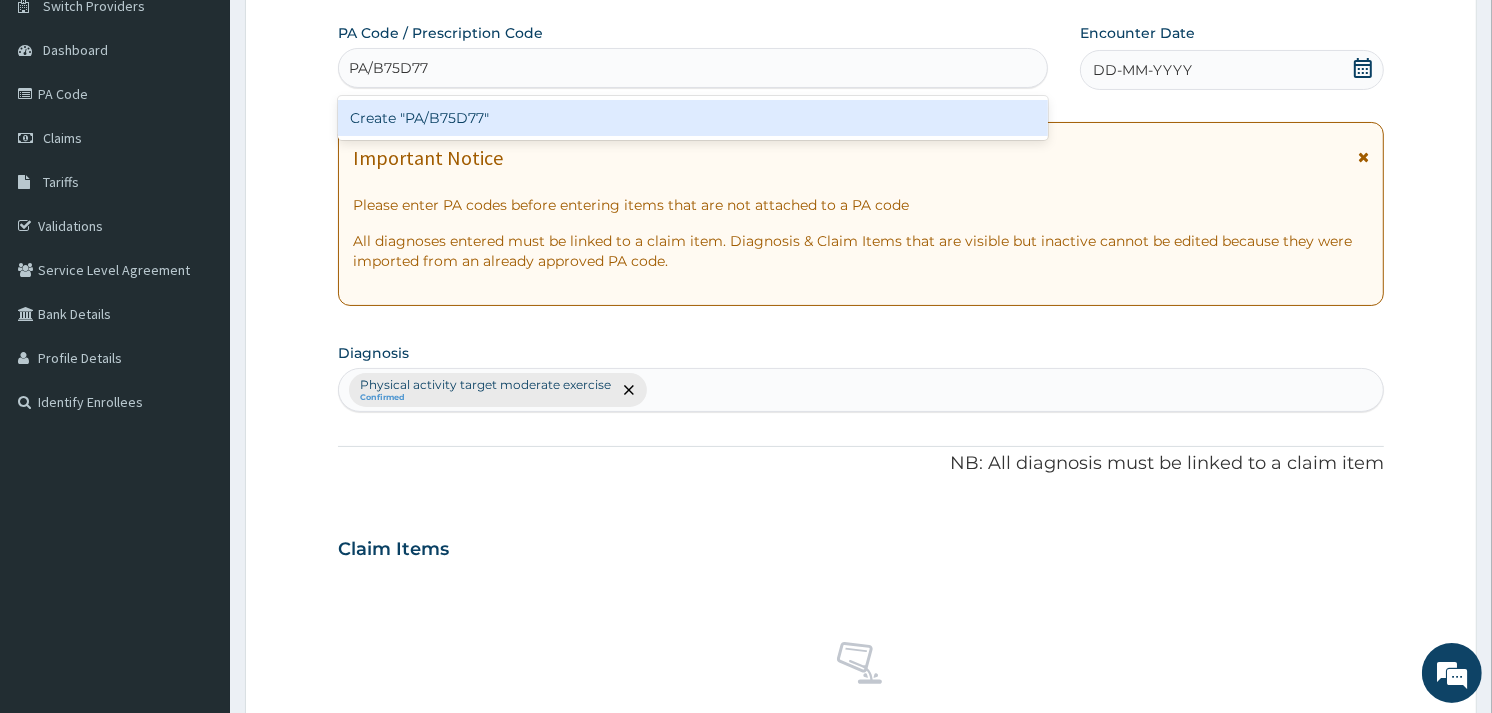 click on "Create "PA/B75D77"" at bounding box center (692, 118) 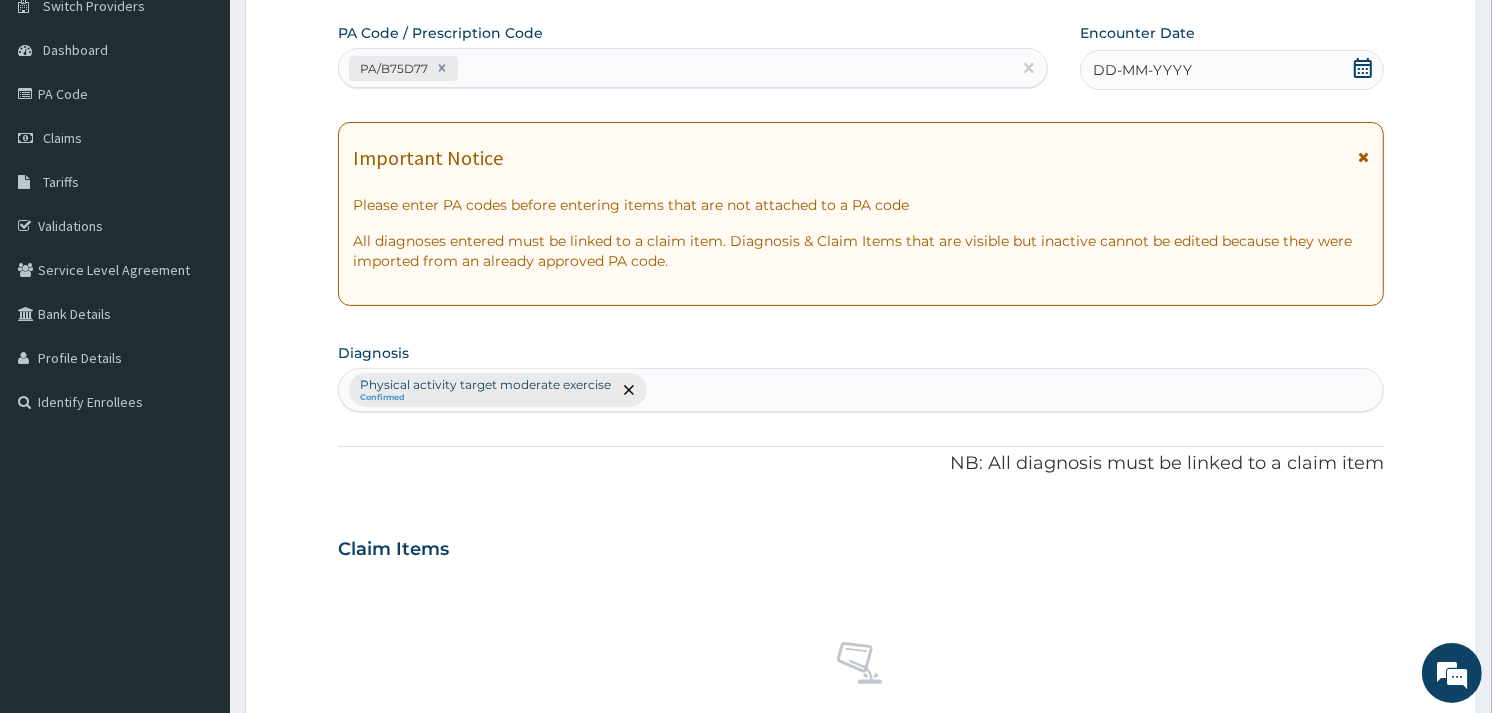 click 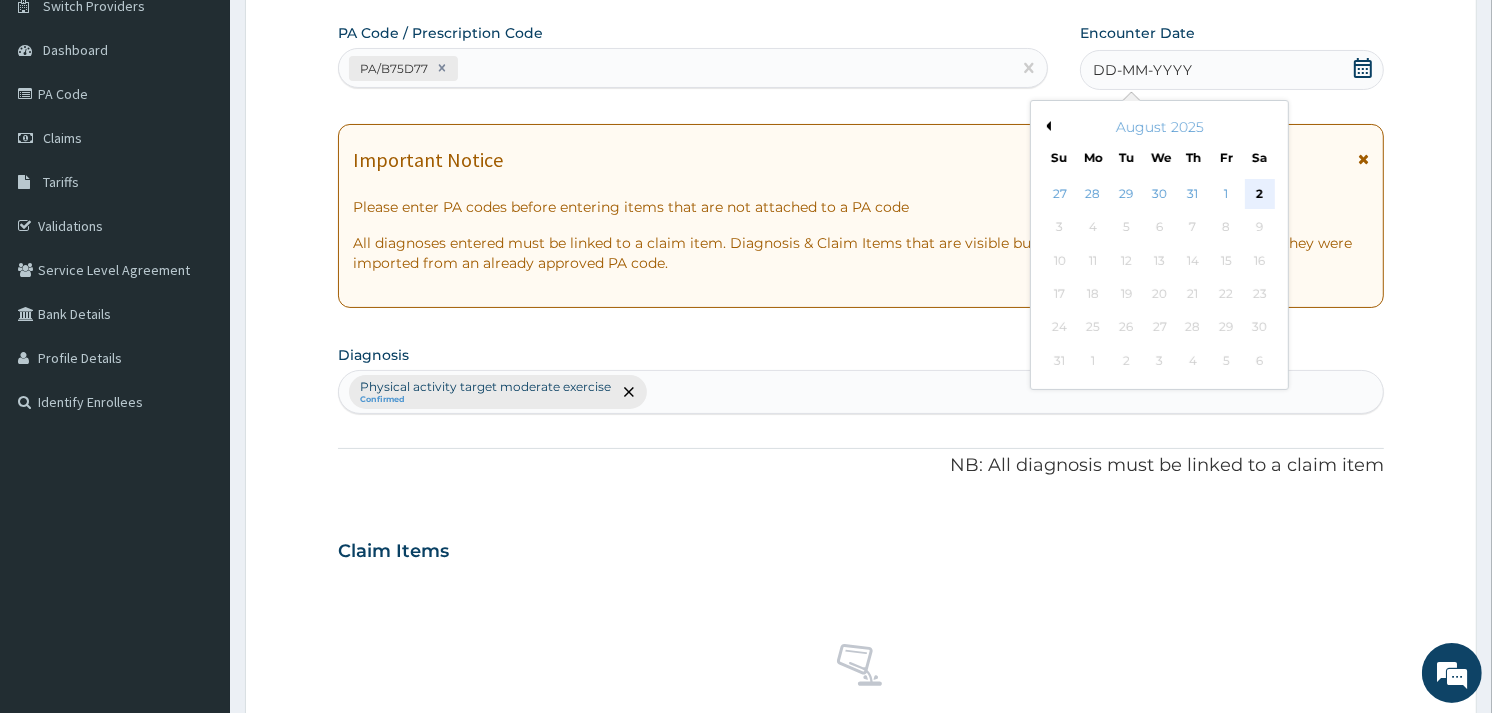 click on "2" at bounding box center [1259, 194] 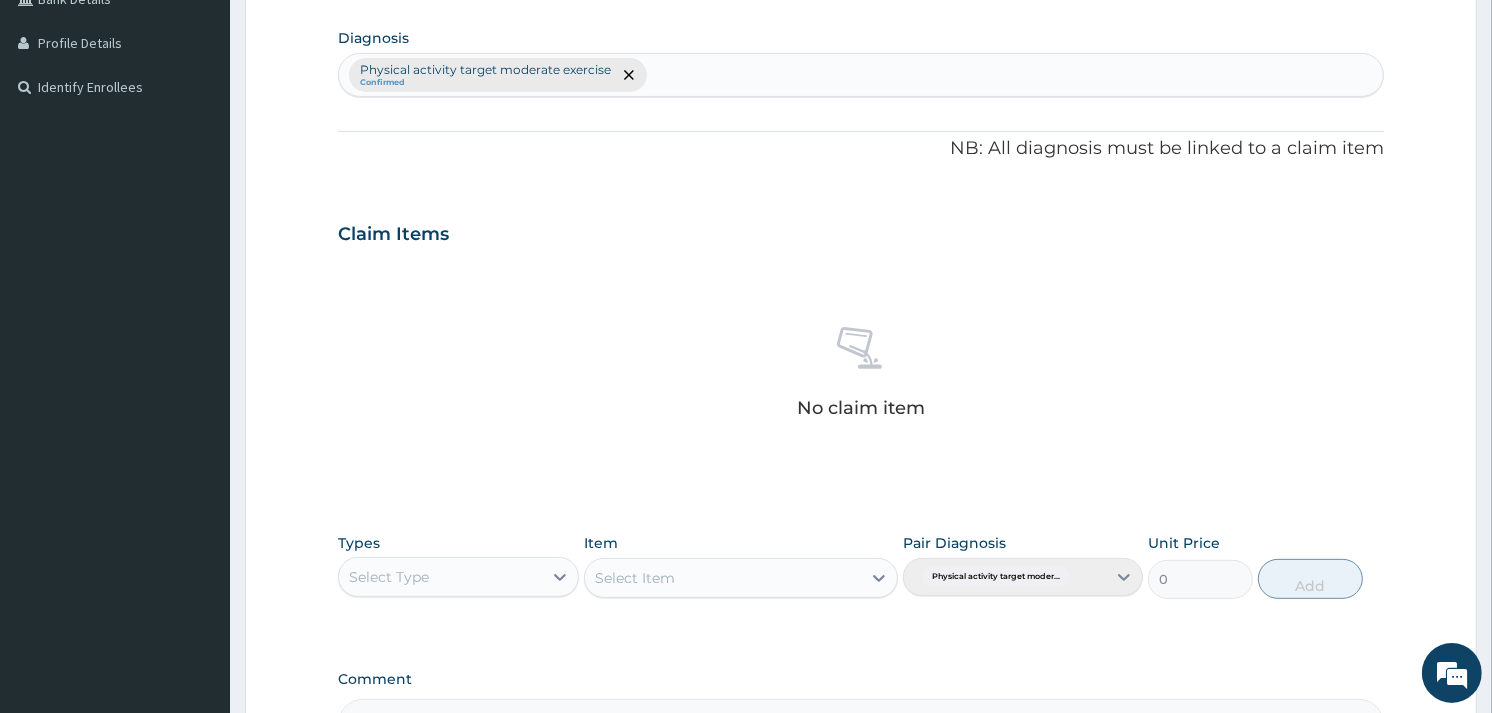 scroll, scrollTop: 517, scrollLeft: 0, axis: vertical 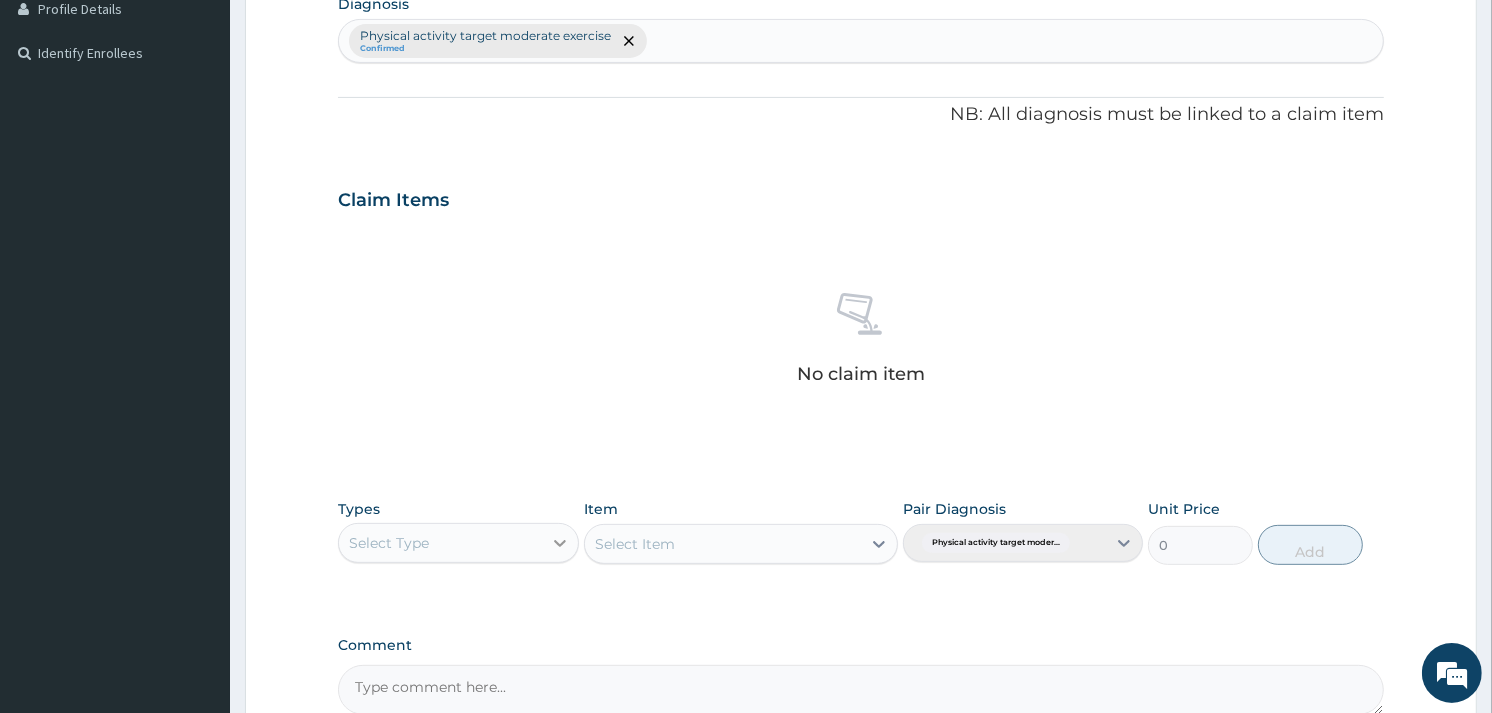 click 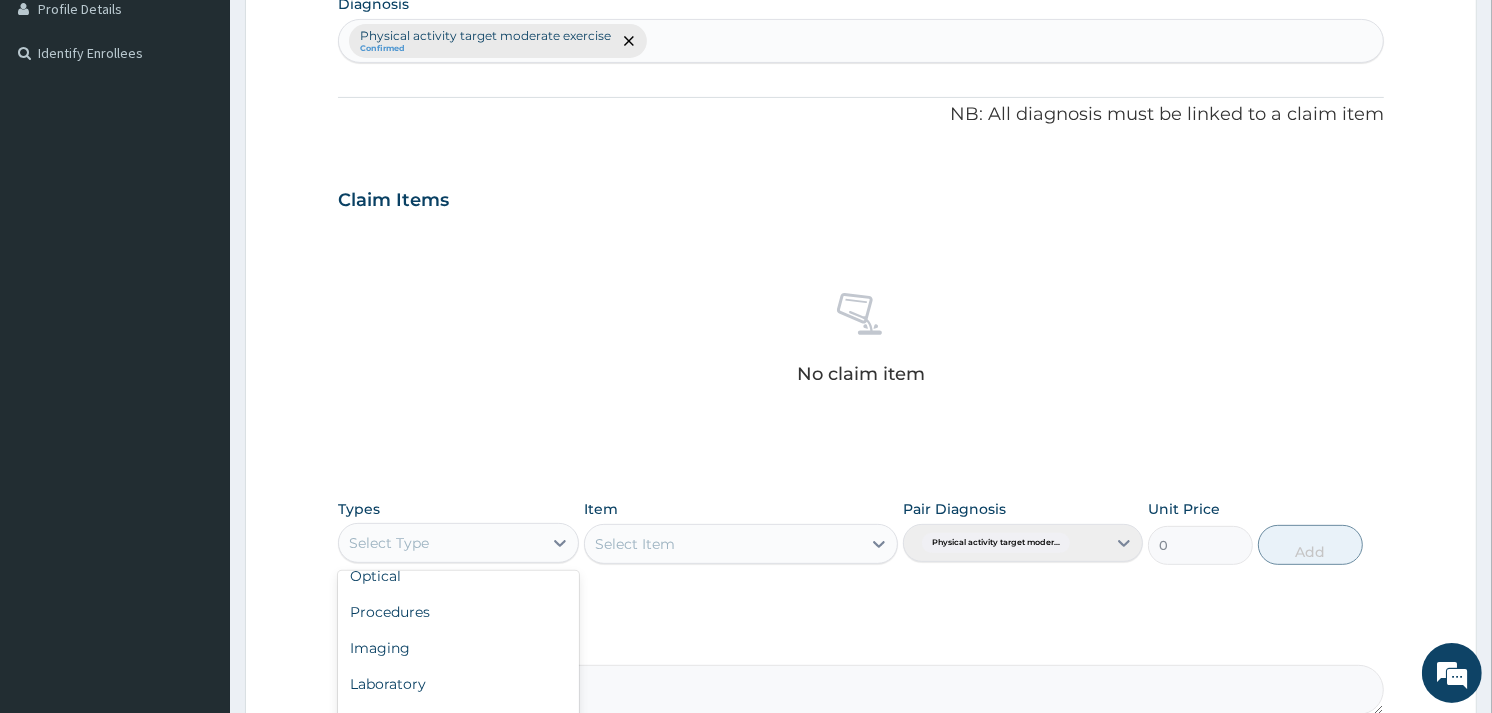 scroll, scrollTop: 66, scrollLeft: 0, axis: vertical 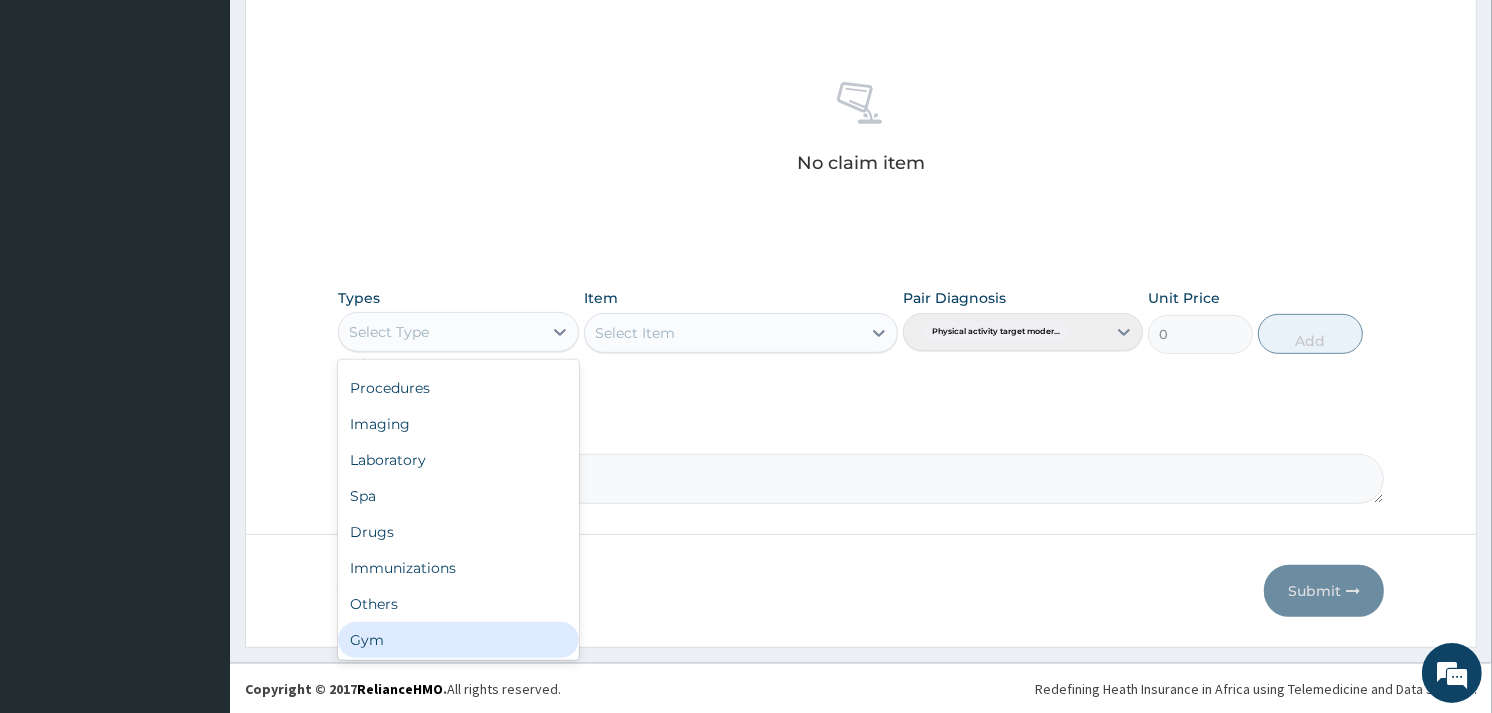 click on "Gym" at bounding box center [458, 640] 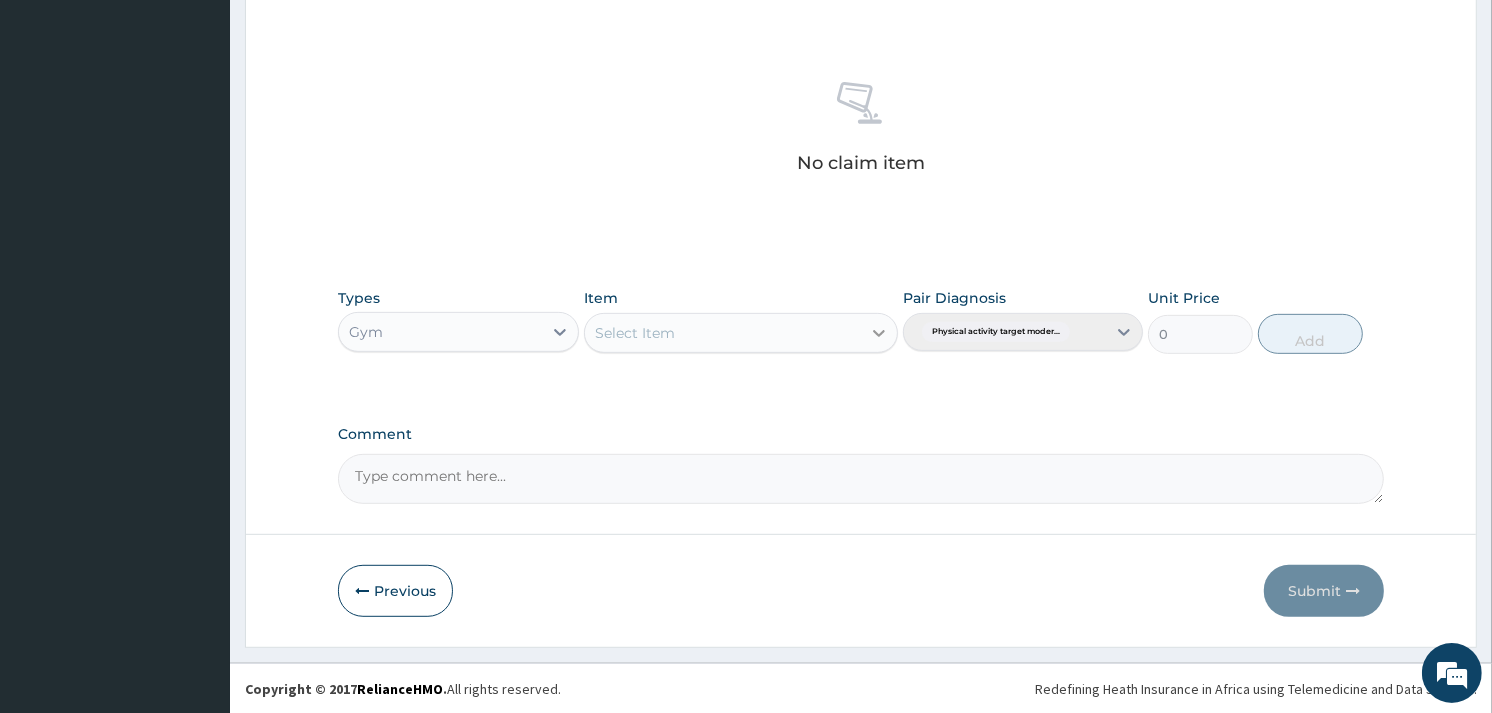 click 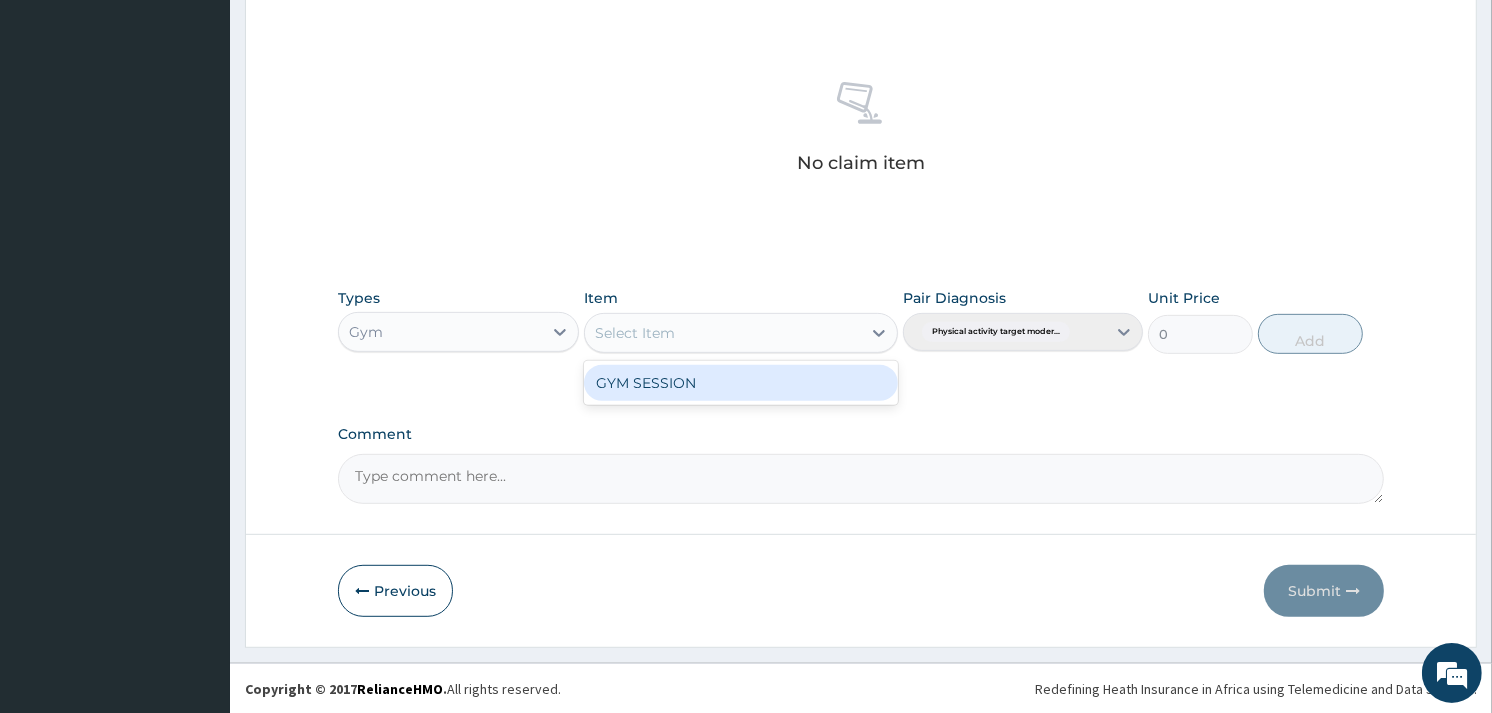 click on "GYM SESSION" at bounding box center (741, 383) 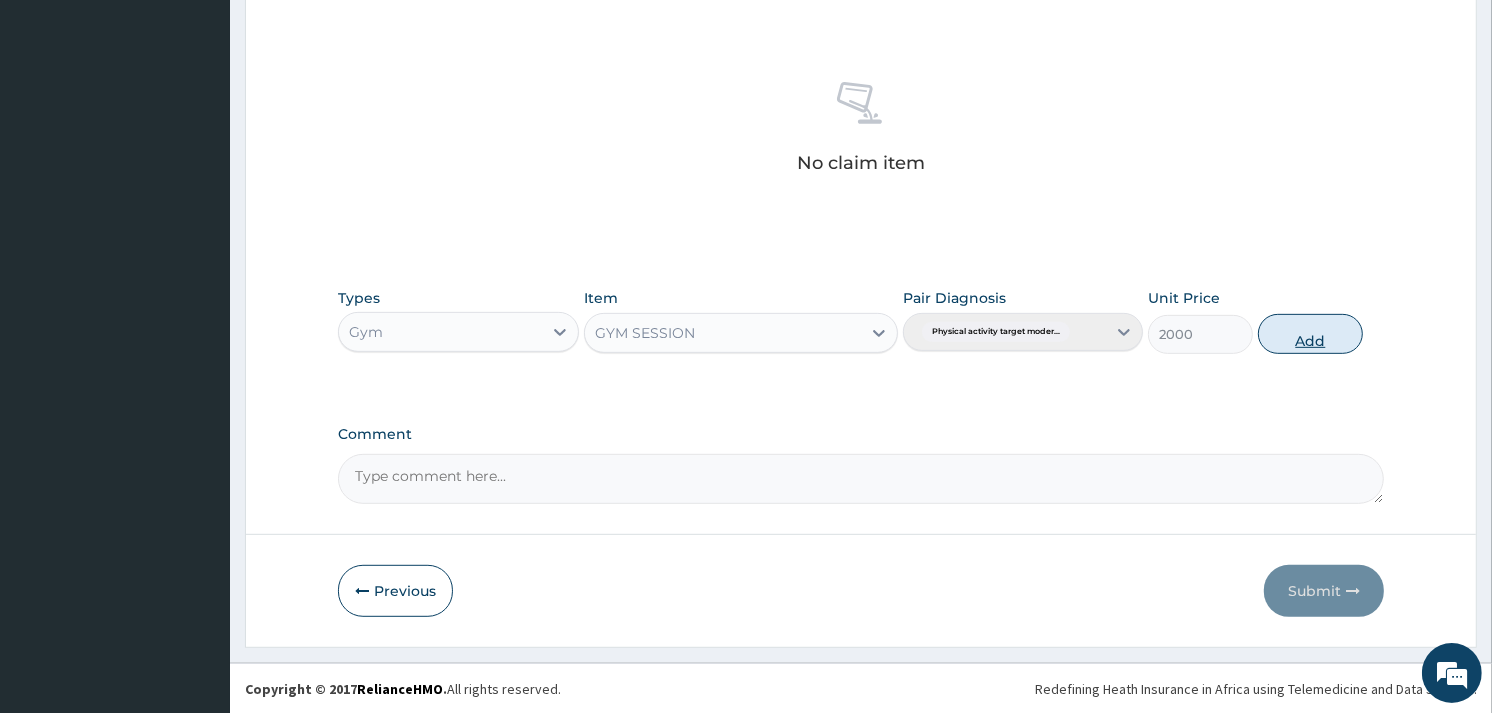 click on "Add" at bounding box center (1310, 334) 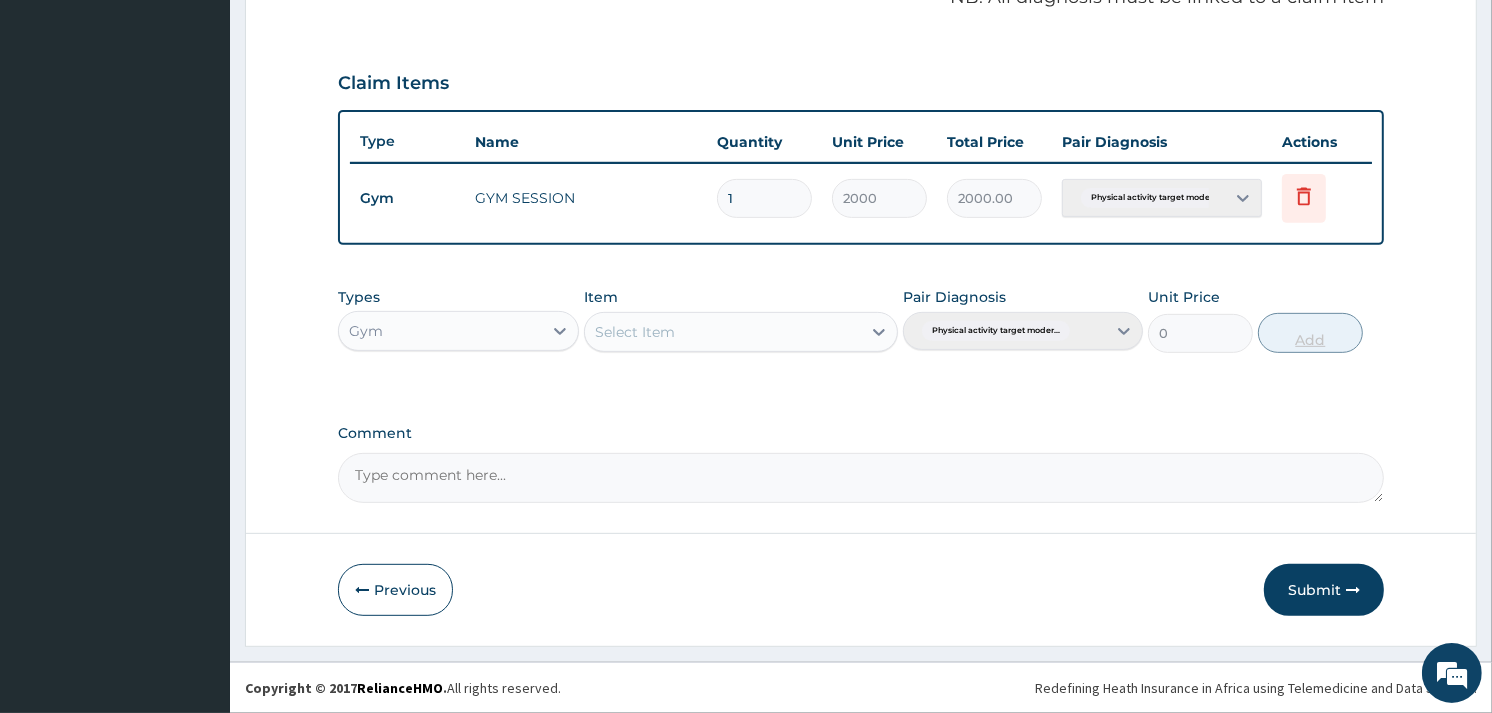 scroll, scrollTop: 632, scrollLeft: 0, axis: vertical 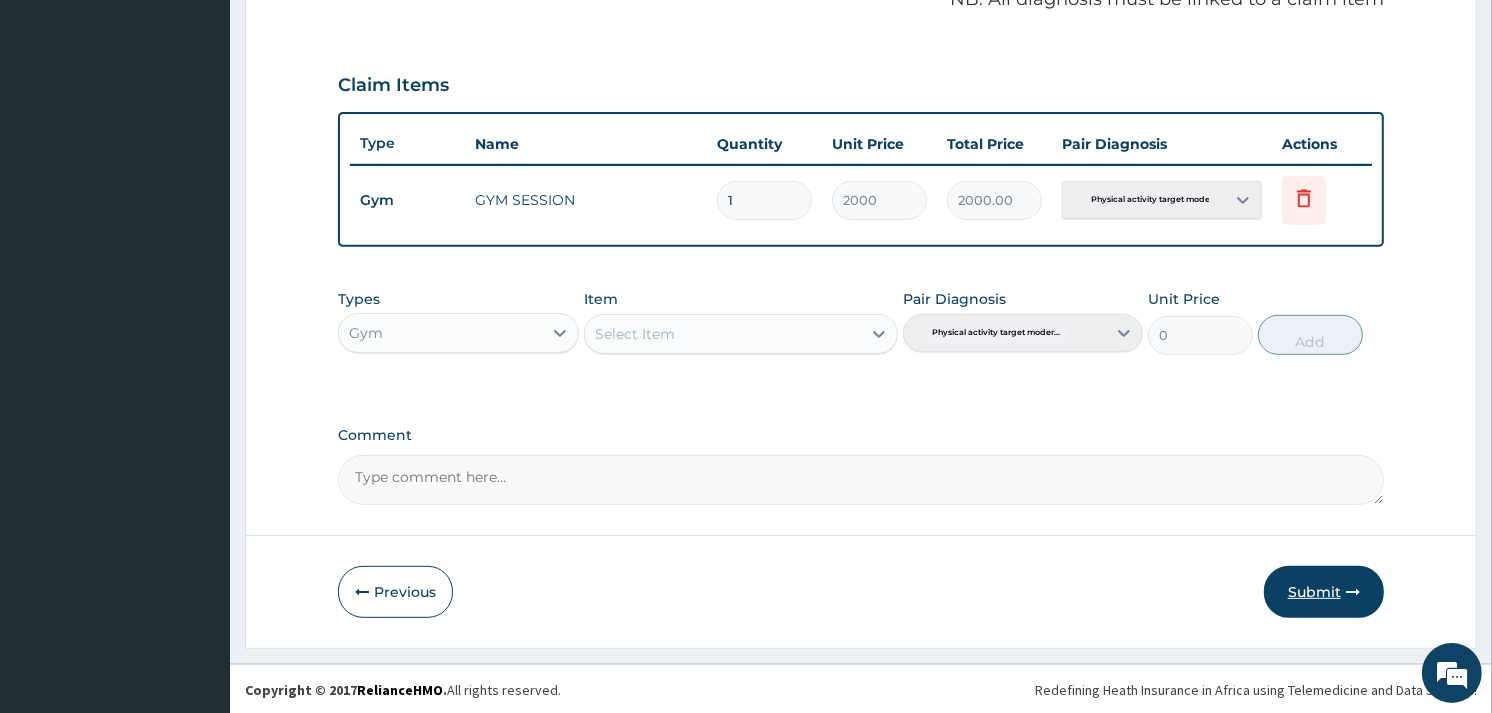 click on "Submit" at bounding box center [1324, 592] 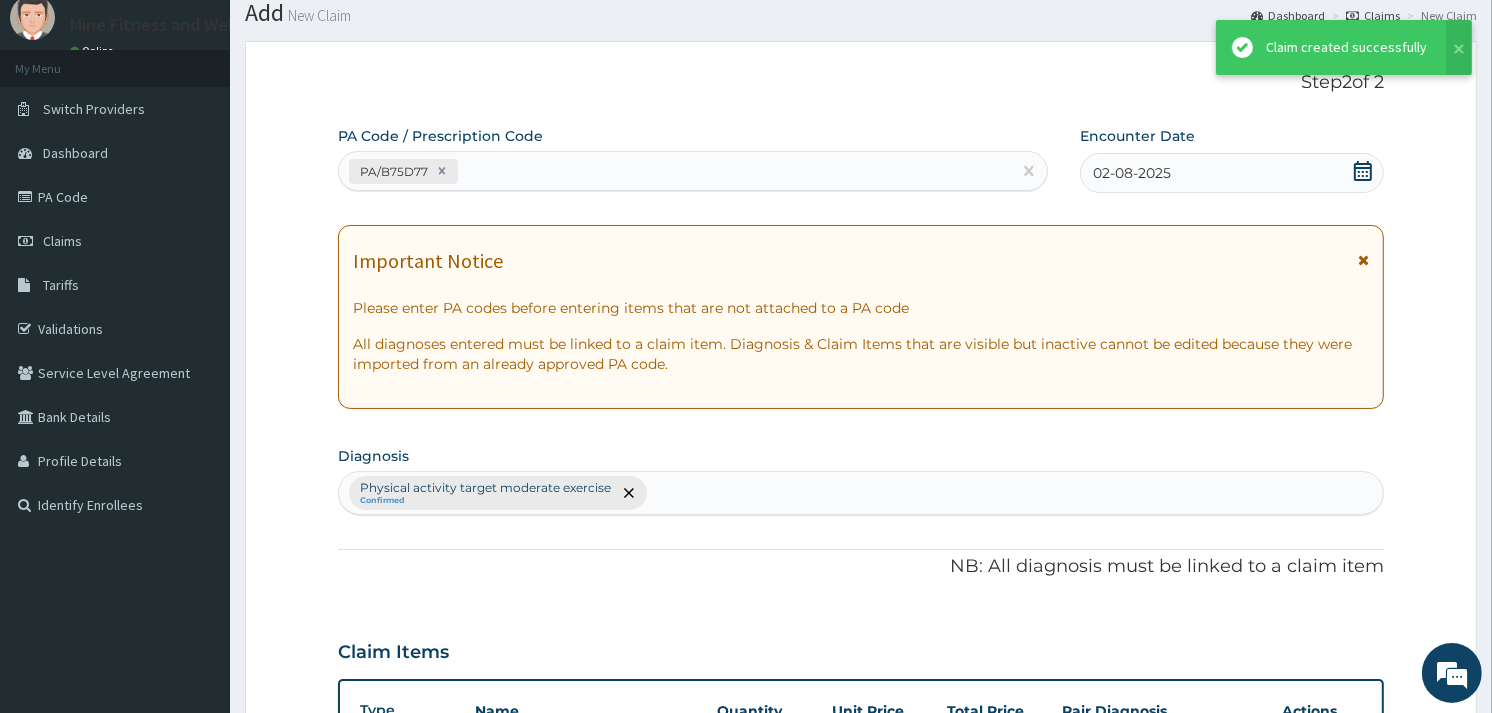 scroll, scrollTop: 632, scrollLeft: 0, axis: vertical 